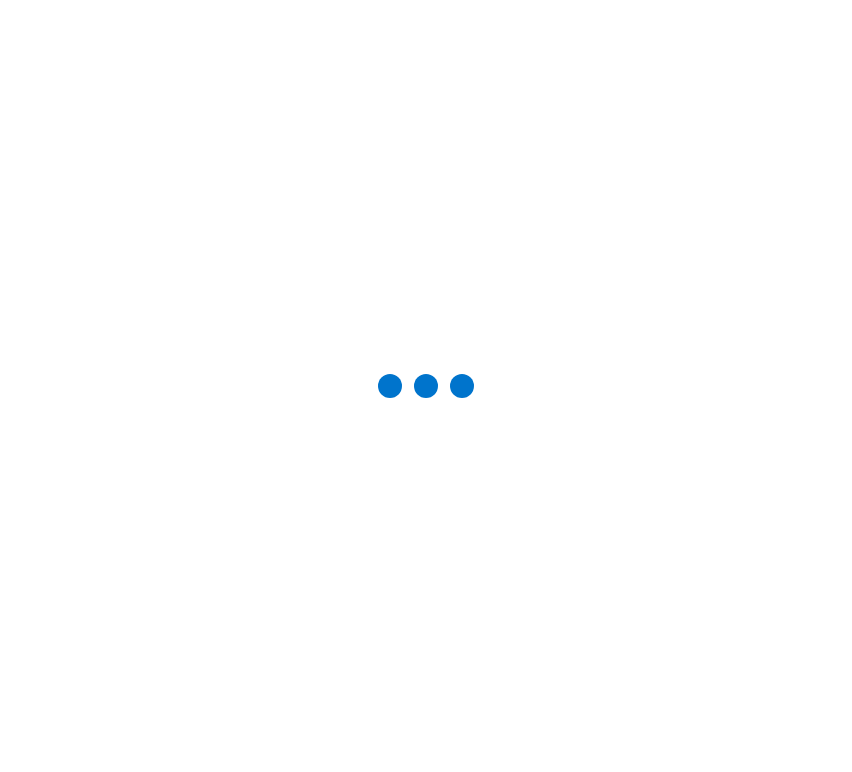 scroll, scrollTop: 0, scrollLeft: 0, axis: both 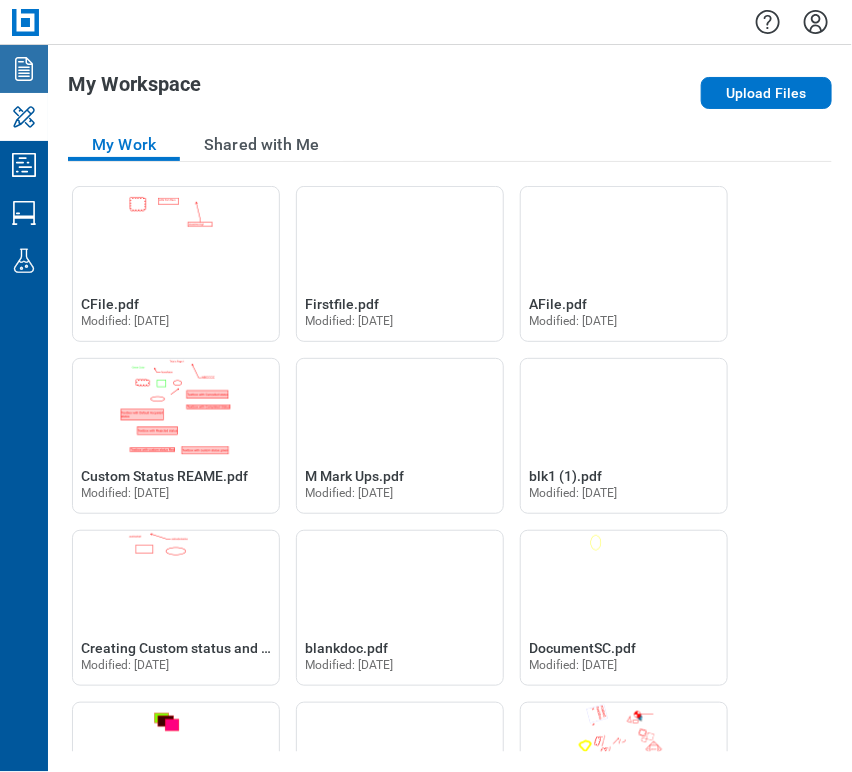 click 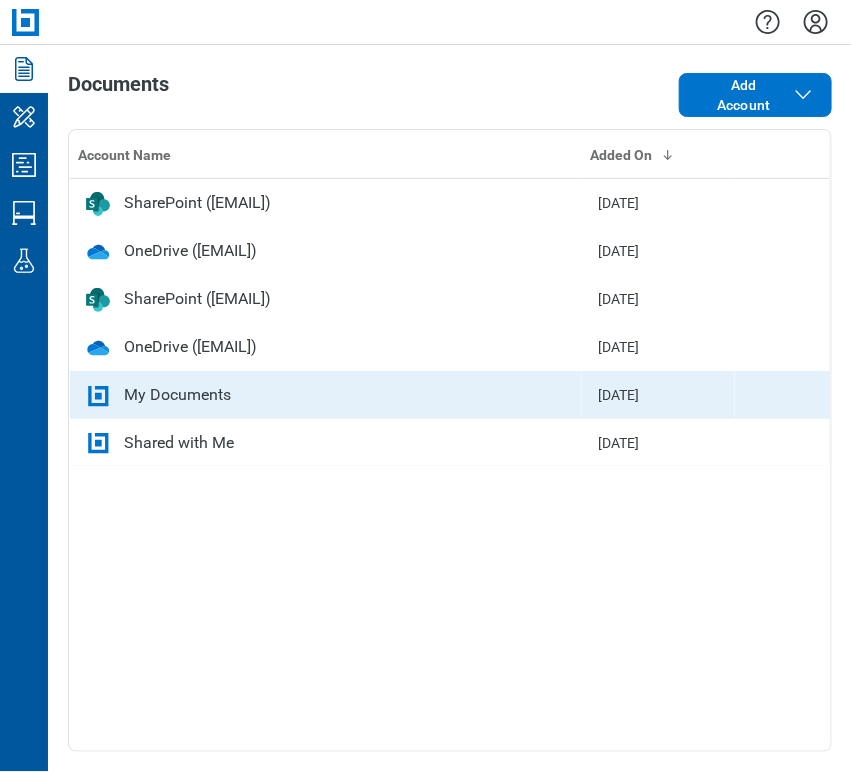click on "My Documents" at bounding box center [326, 395] 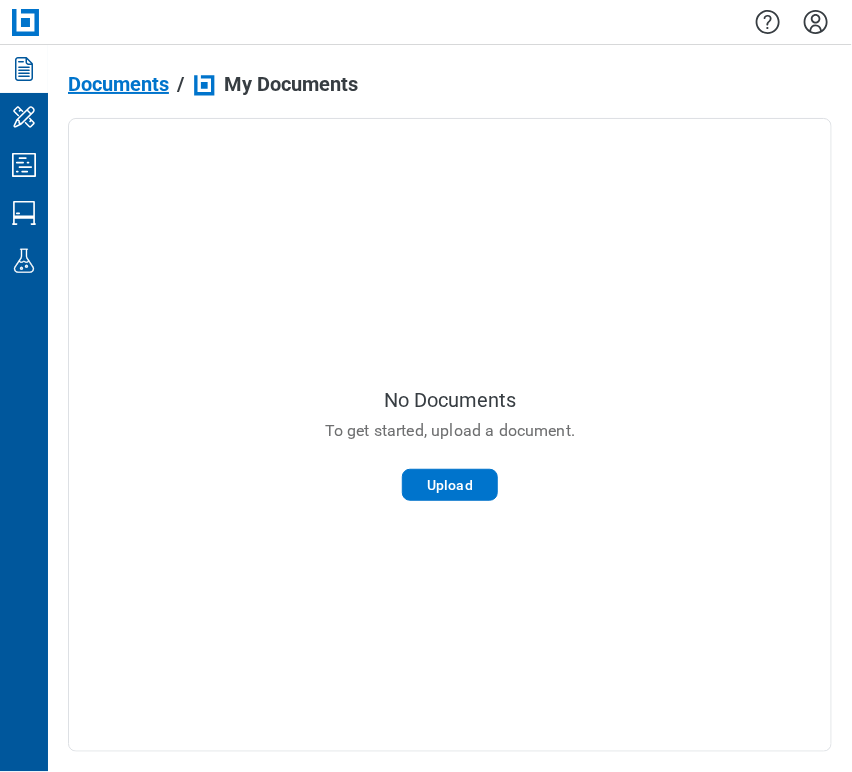 click on "No Documents To get started, upload a document. Upload" at bounding box center (450, 435) 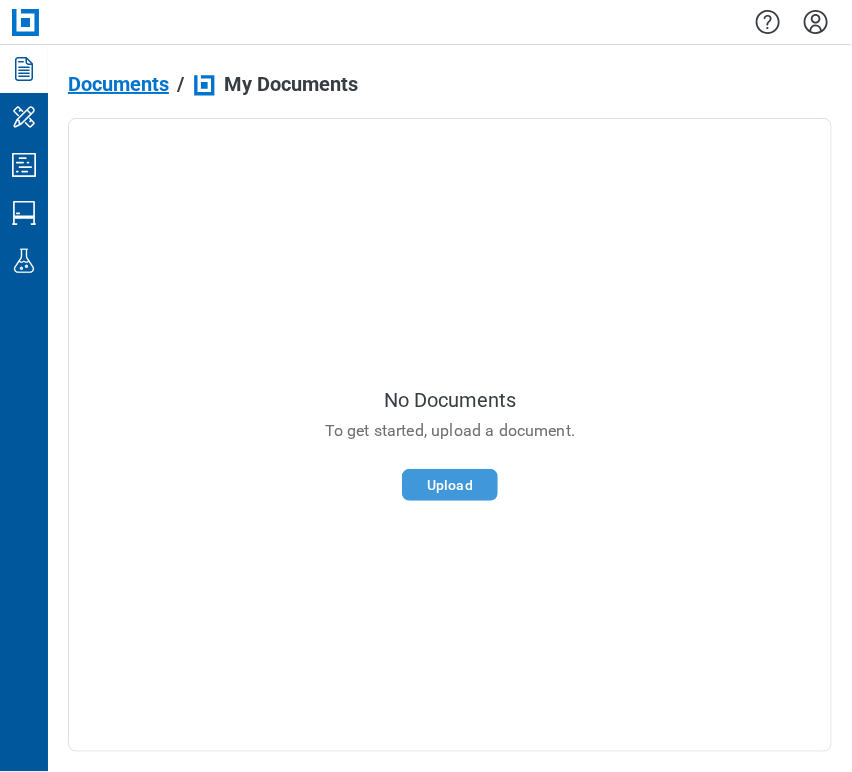 click on "Upload" at bounding box center (450, 485) 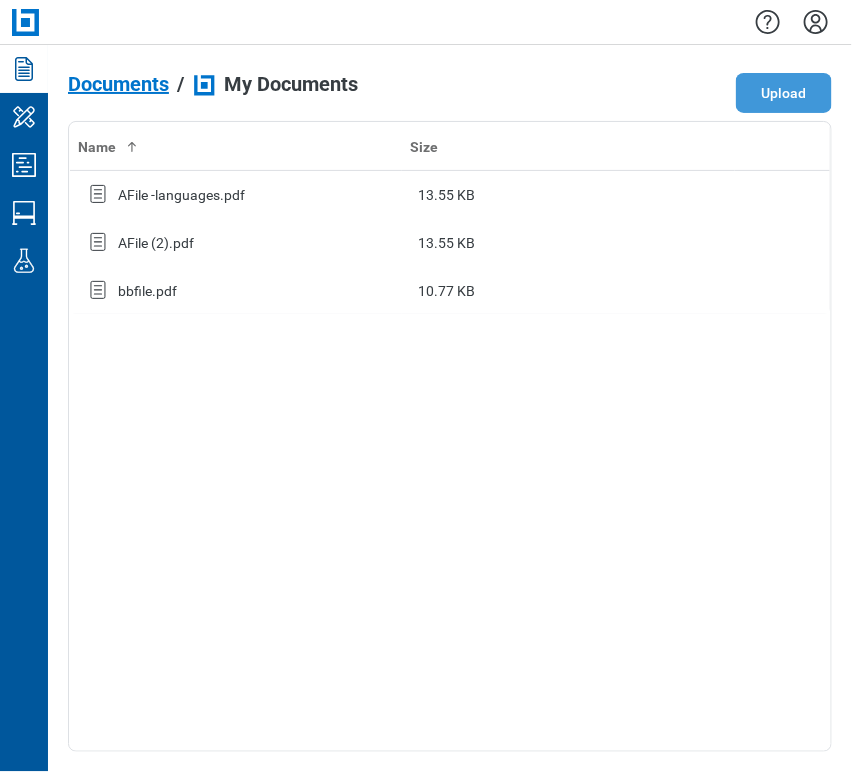 click on "Upload" at bounding box center (784, 93) 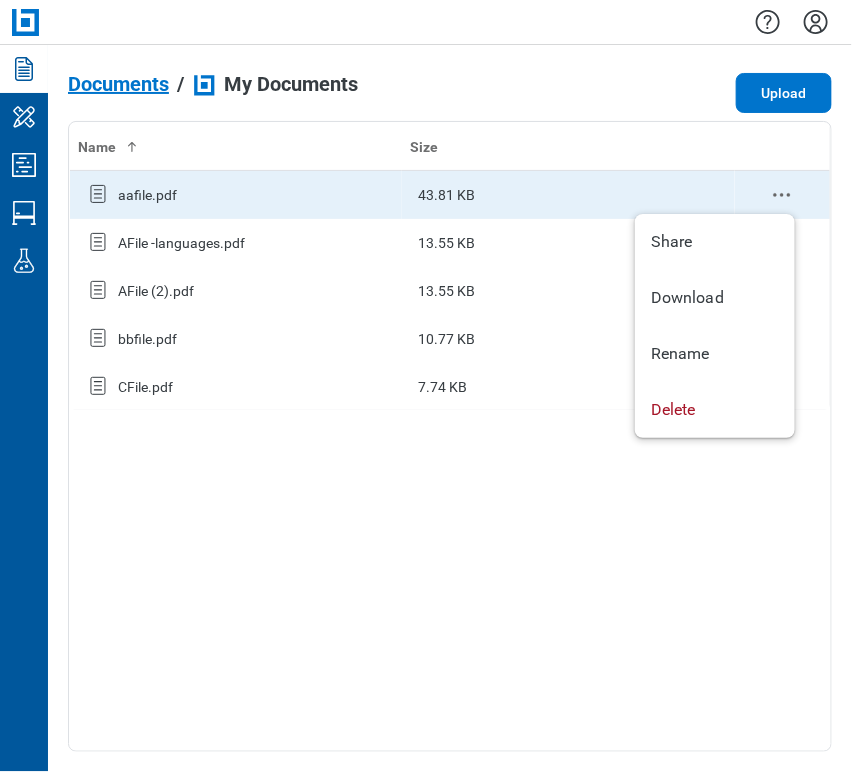 click 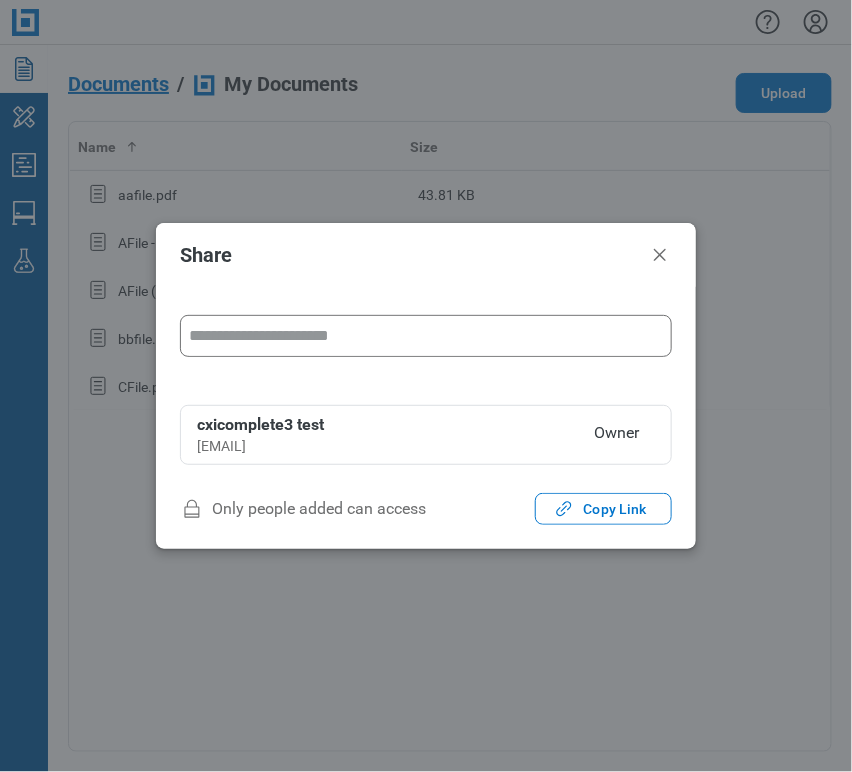 click on "Share ******** Can Edit [USERNAME] [USERNAME] [EMAIL] Owner Only people added can access Copy Link" at bounding box center (426, 386) 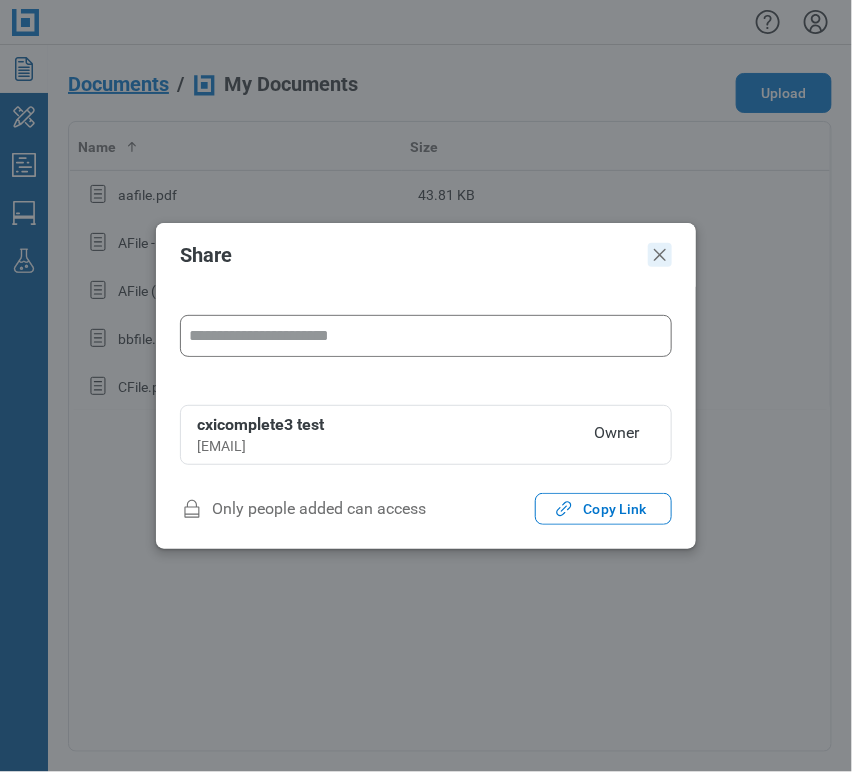 click 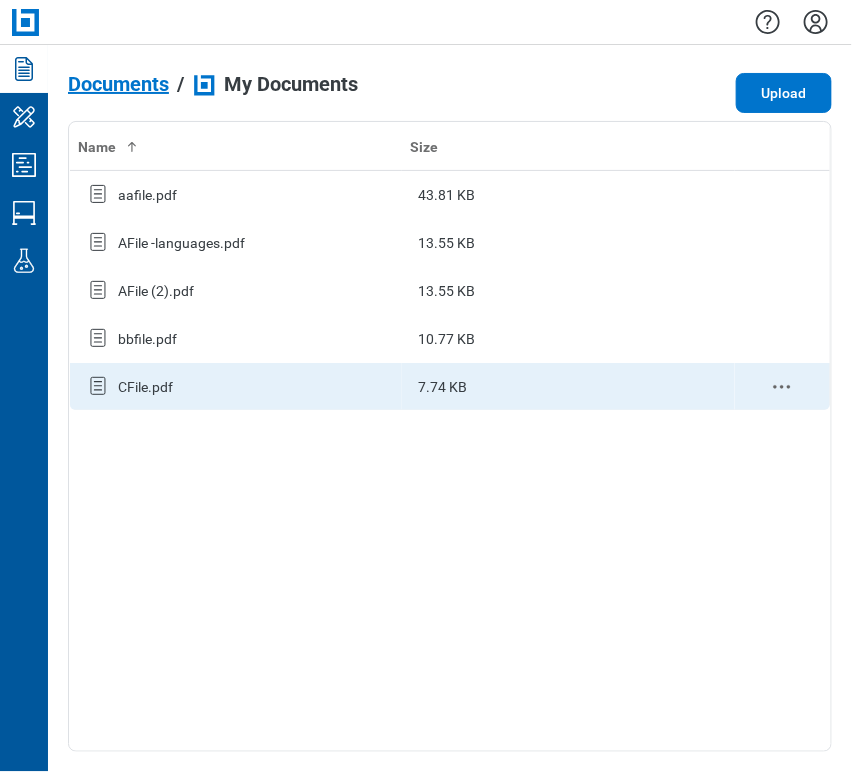 click 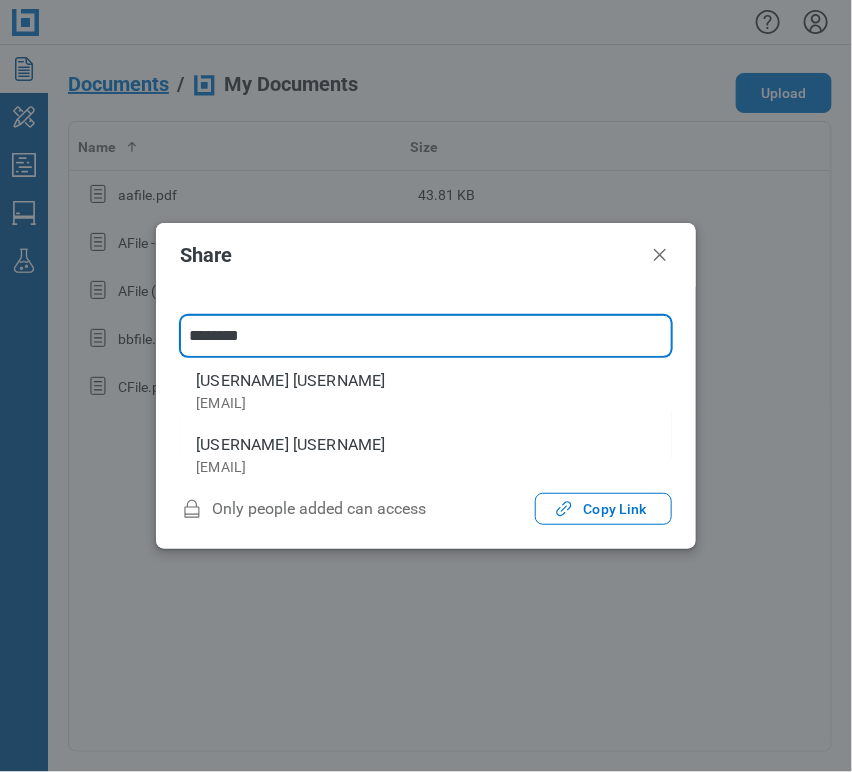 type on "*********" 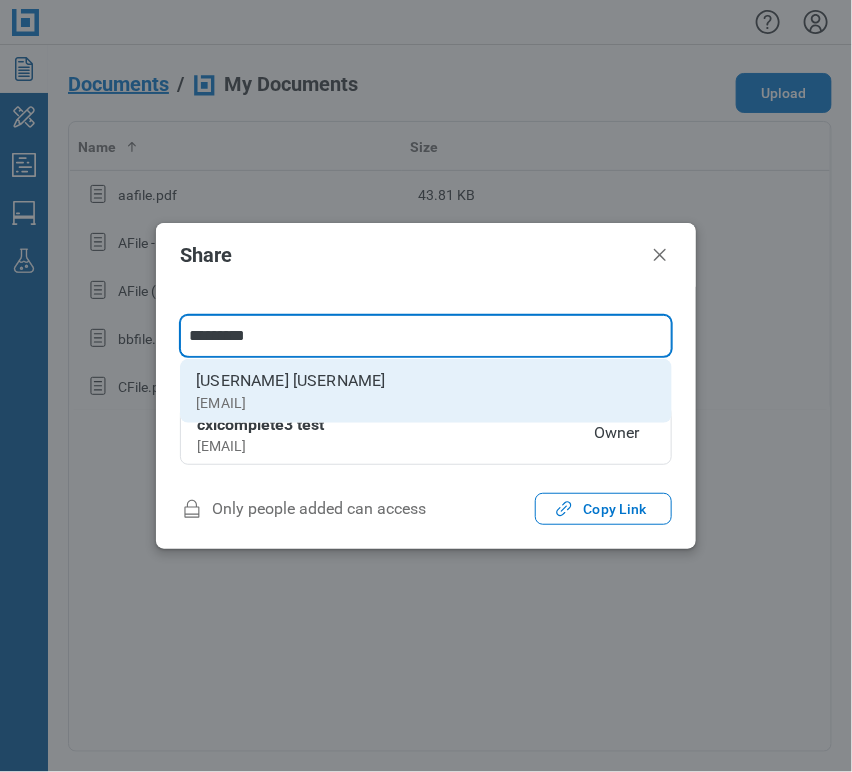 click on "[USERNAME] [USERNAME]" at bounding box center (290, 381) 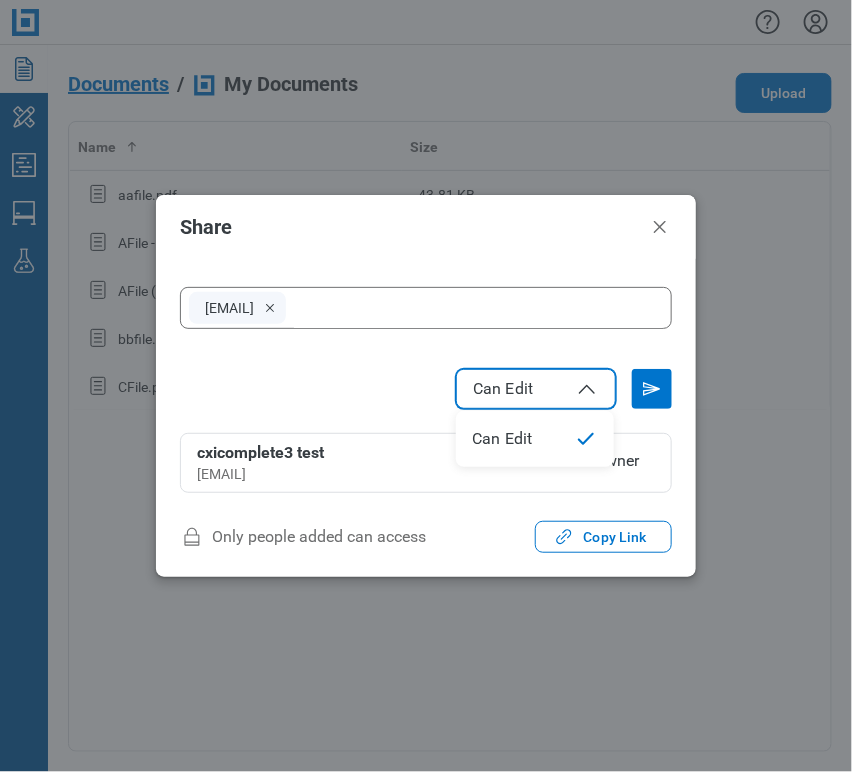 click 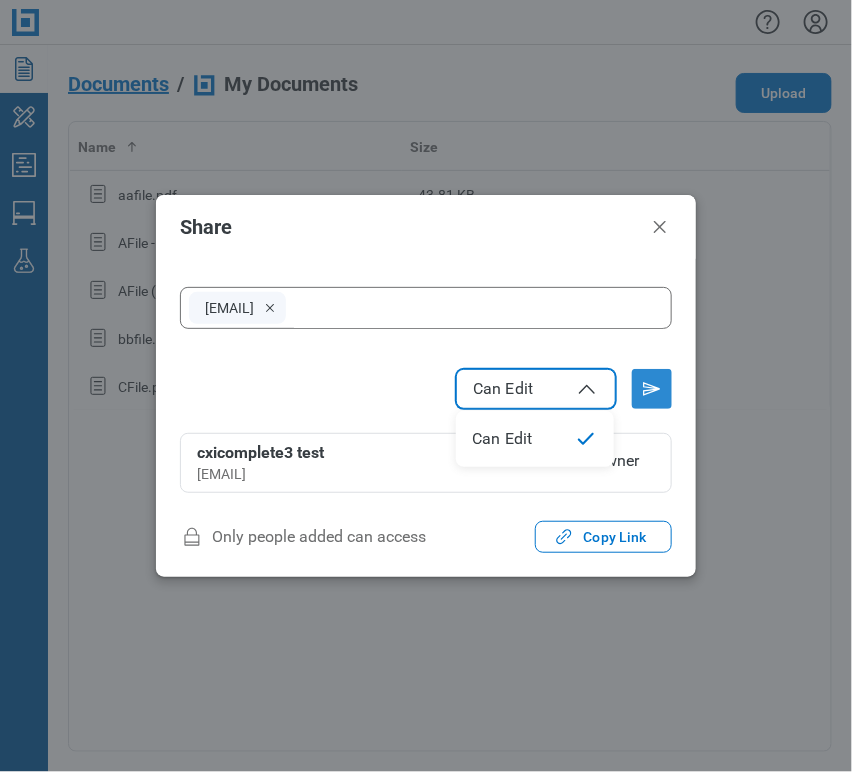 click 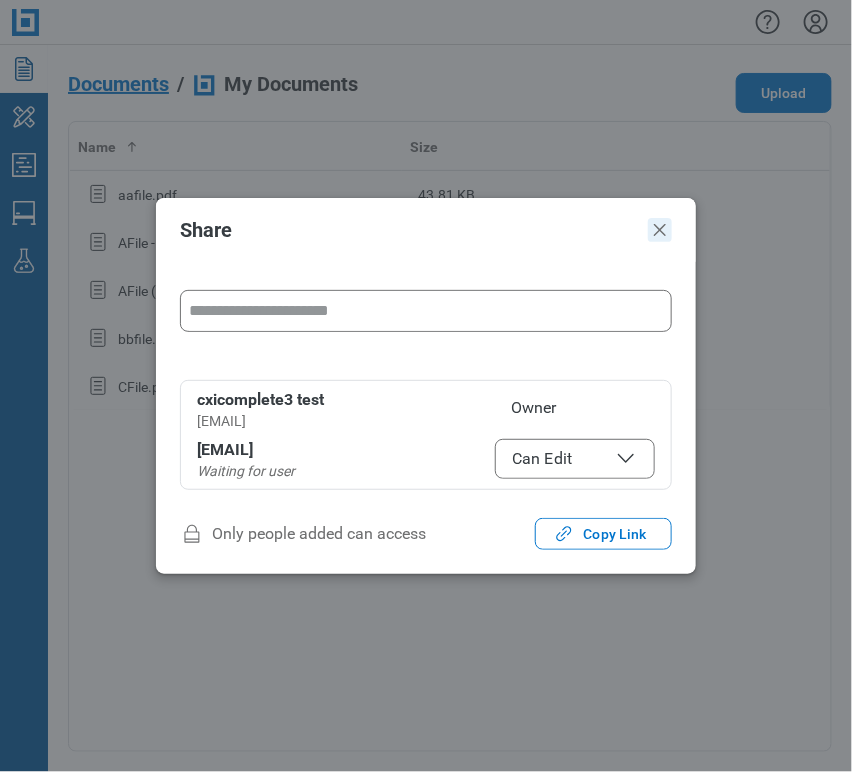 click 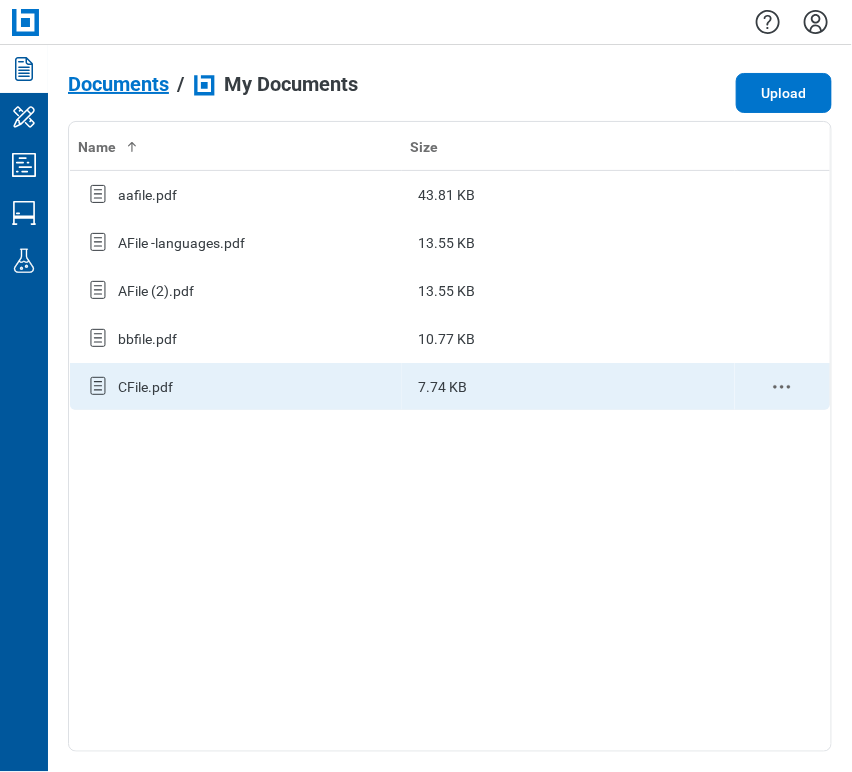 click 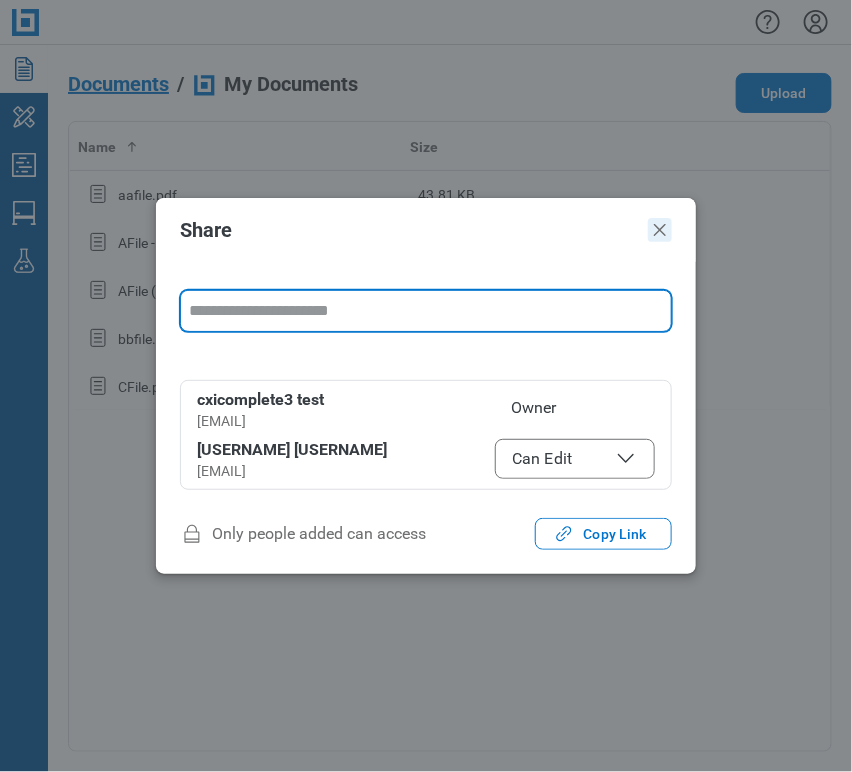 click 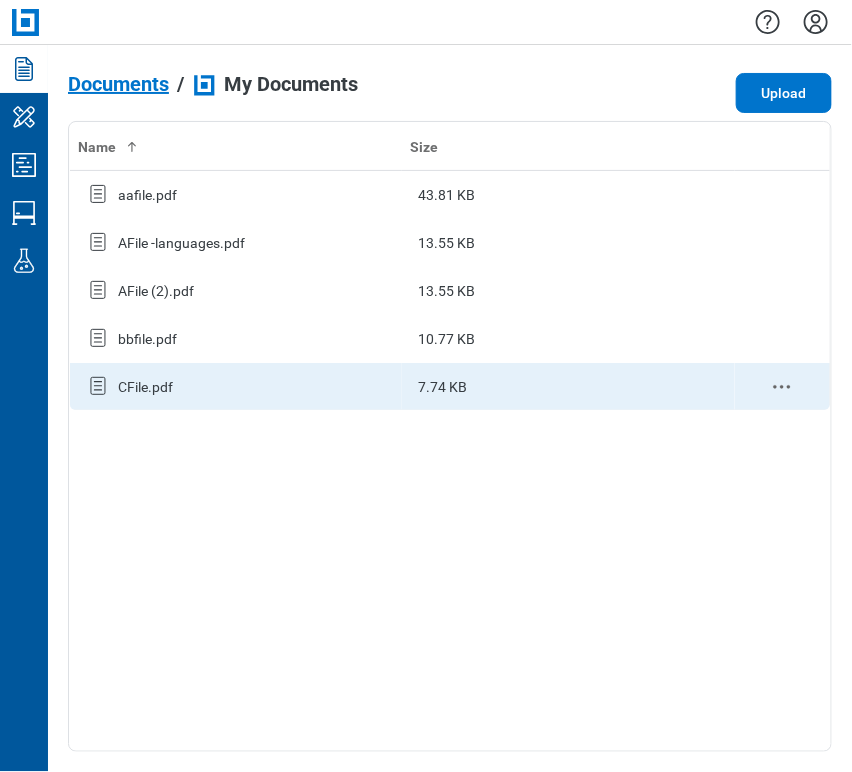 click on "CFile.pdf" at bounding box center (145, 387) 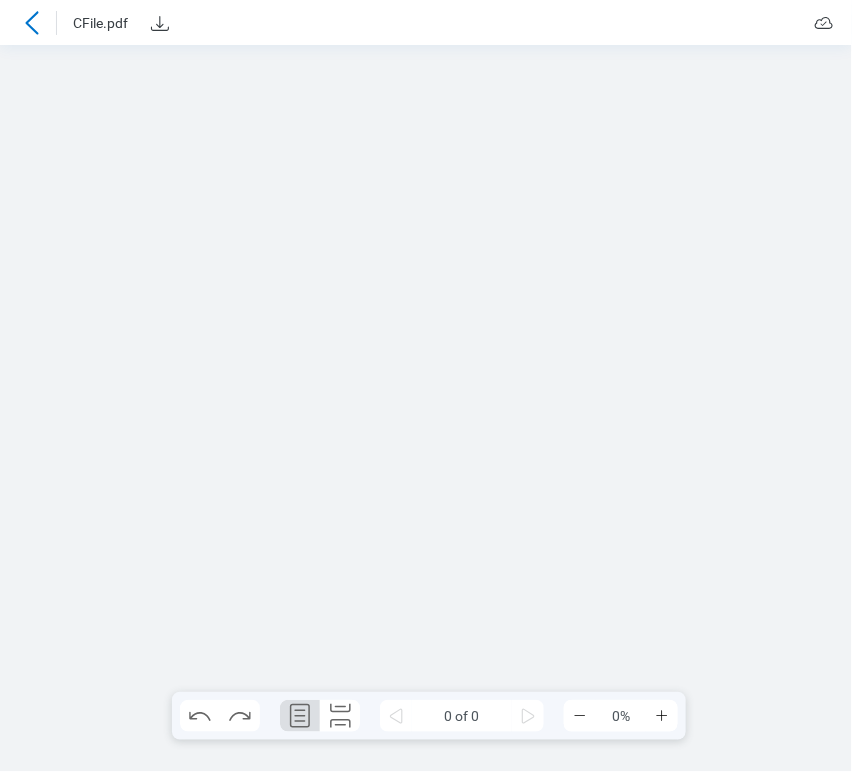 scroll, scrollTop: 0, scrollLeft: 0, axis: both 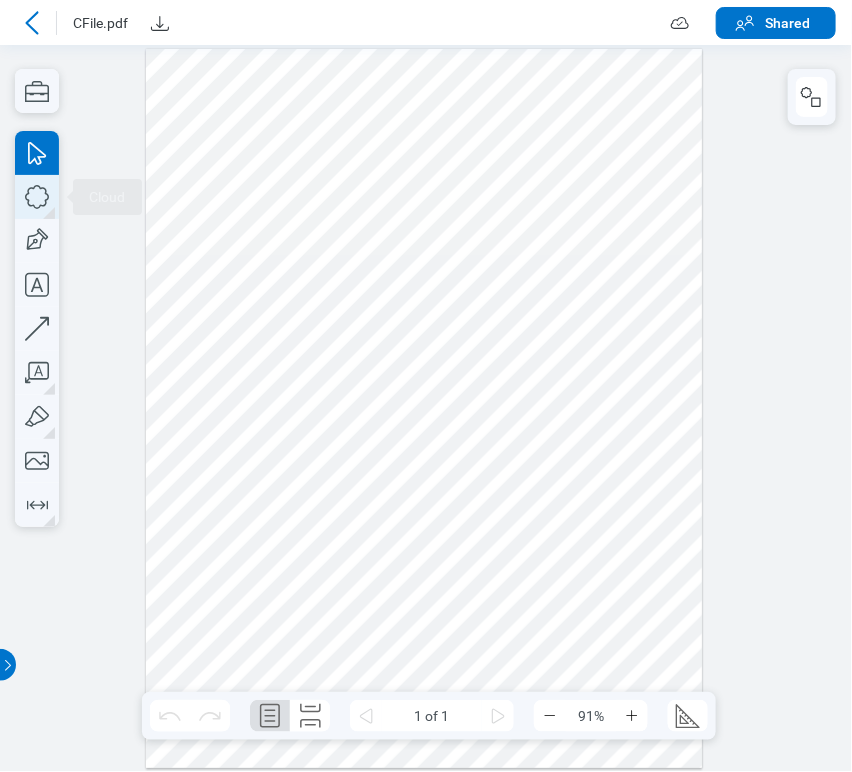 click 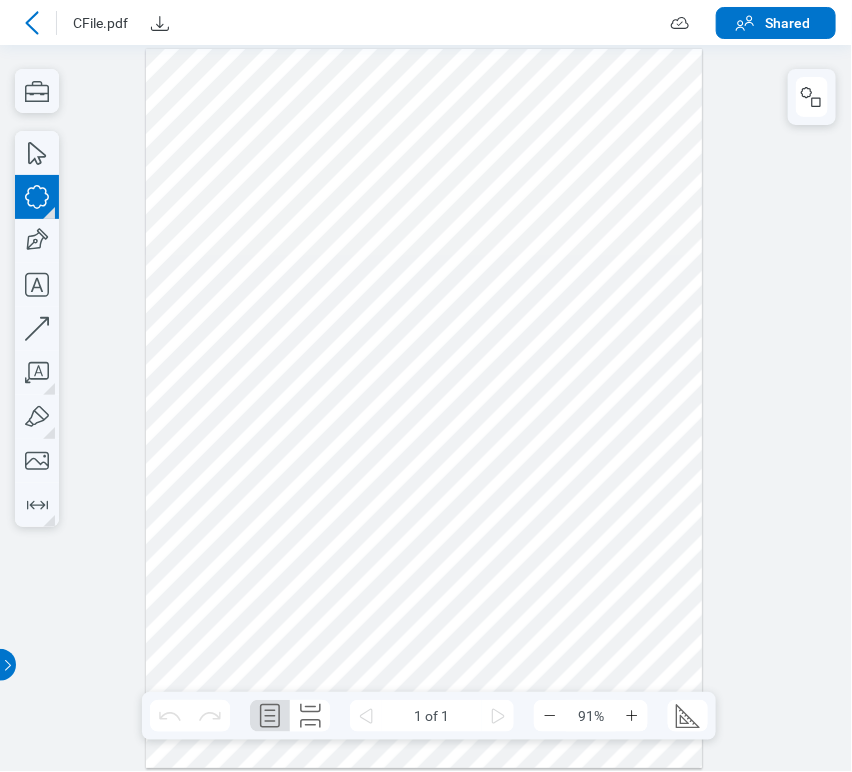 drag, startPoint x: 273, startPoint y: 420, endPoint x: 397, endPoint y: 542, distance: 173.95401 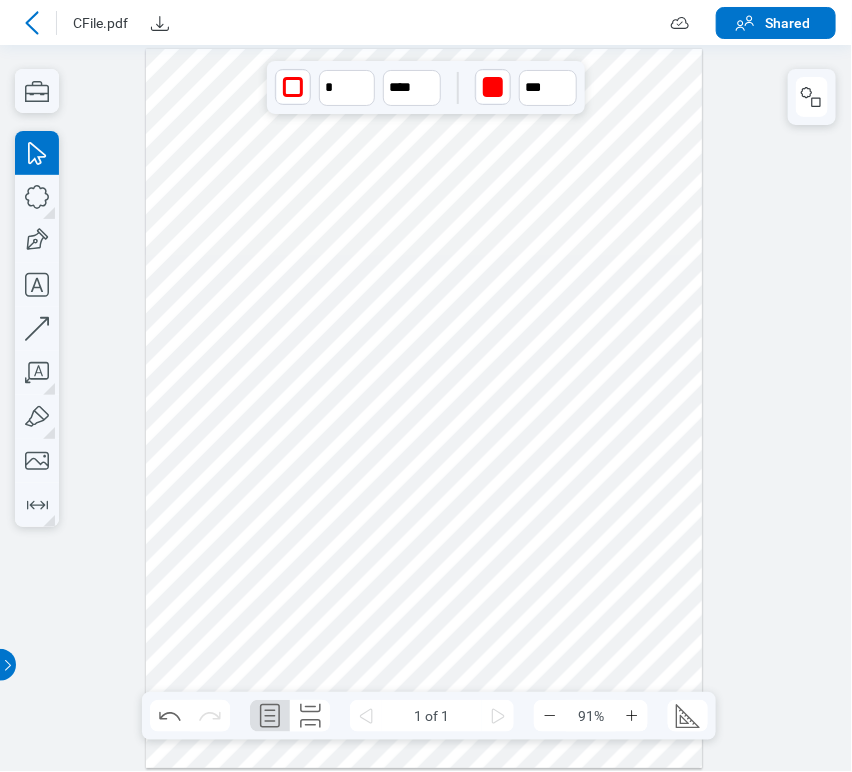 click 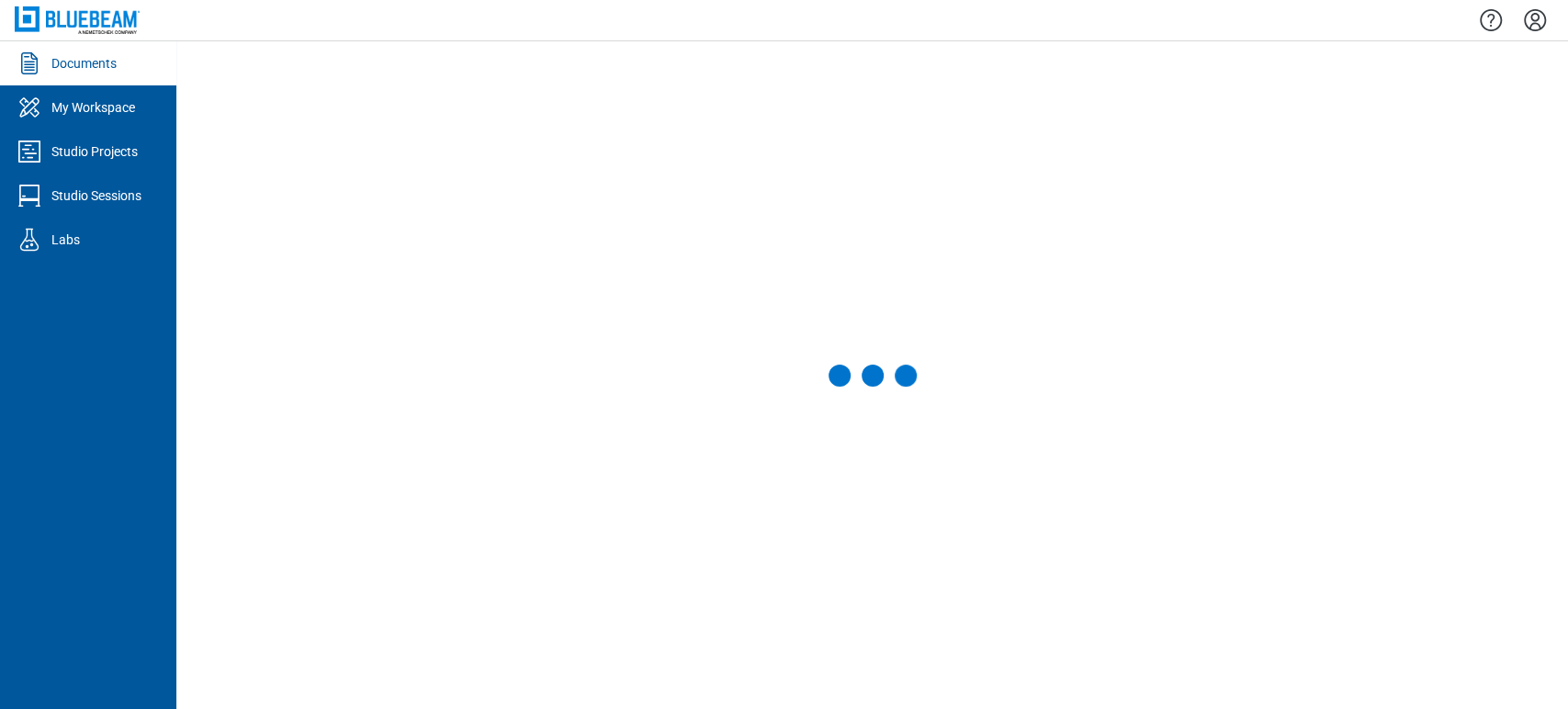 click 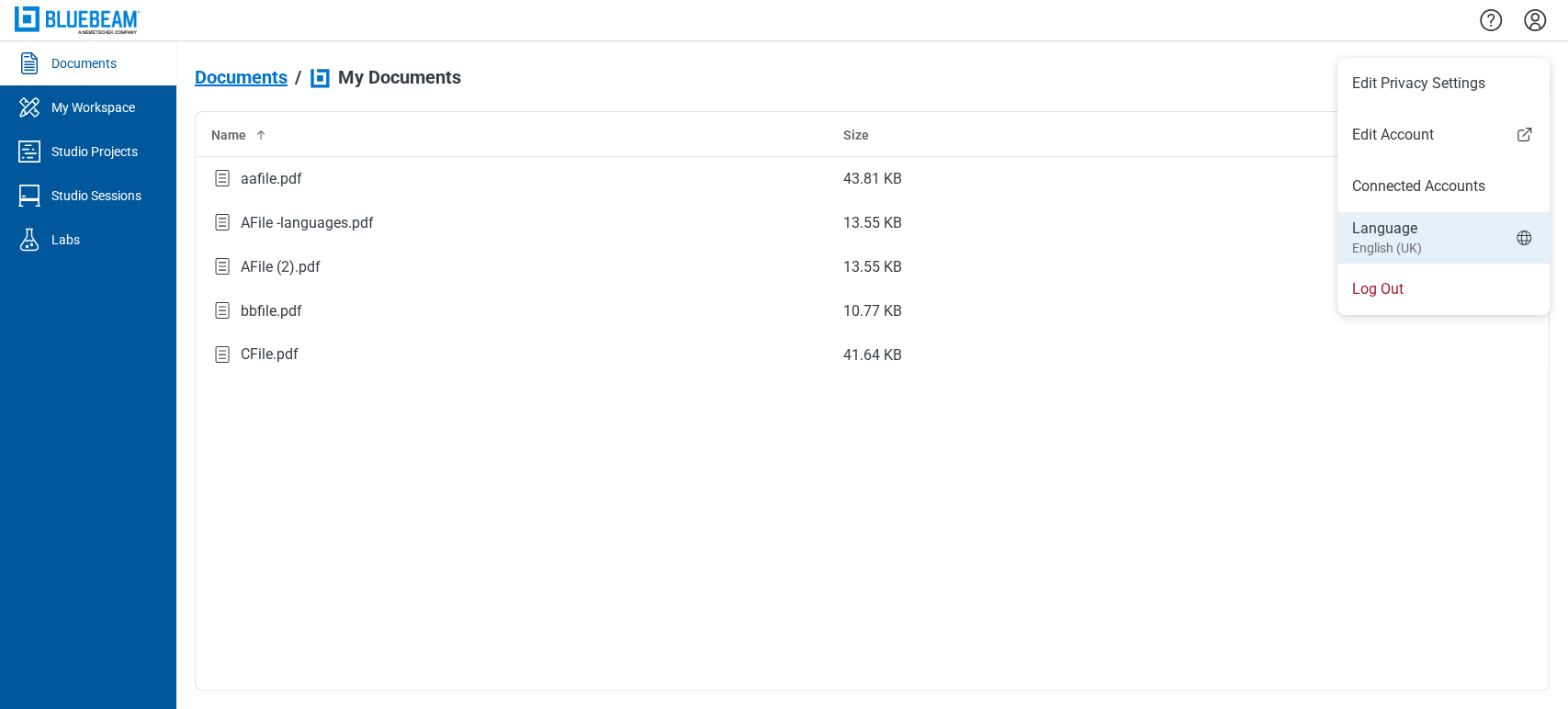 click on "Language English (UK)" at bounding box center [1443, 238] 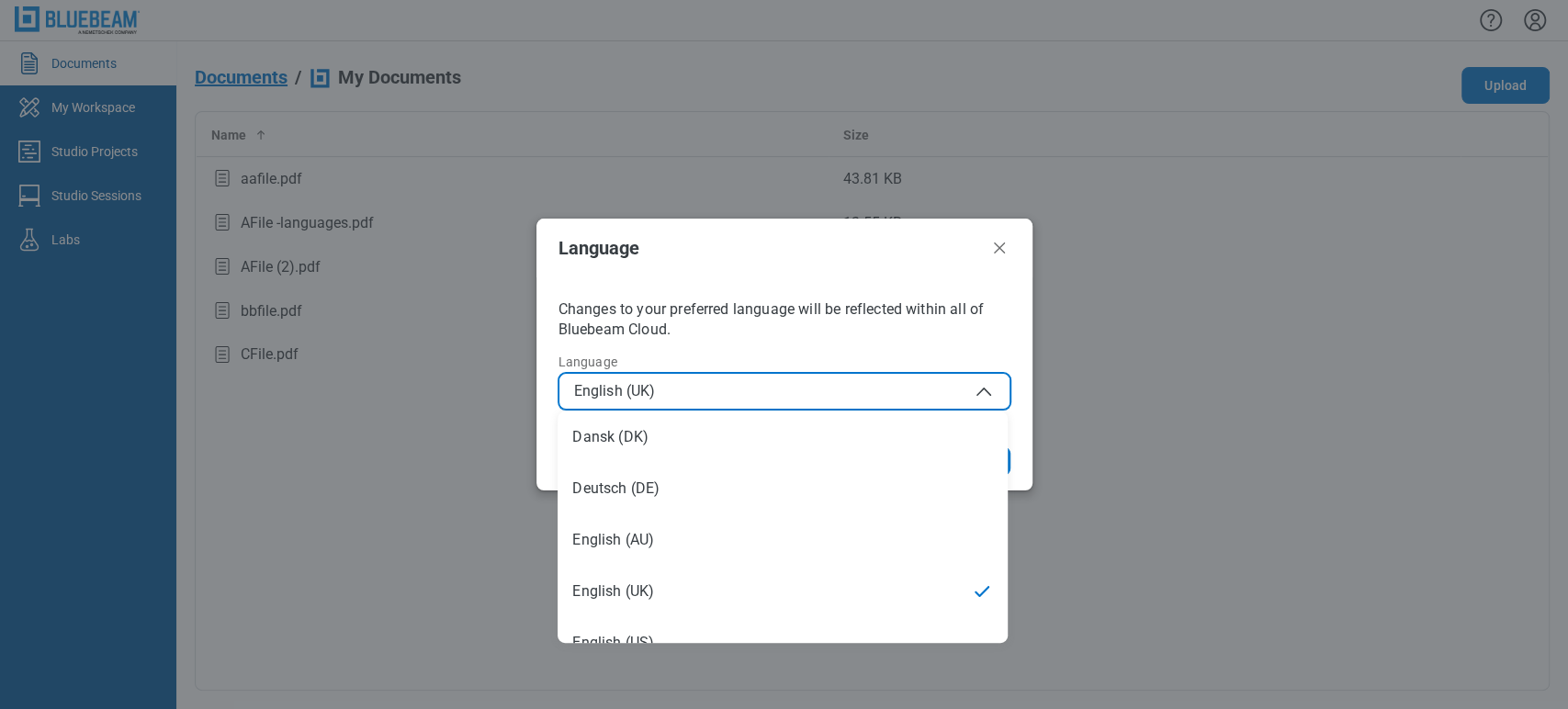click on "English (UK)" at bounding box center [784, 391] 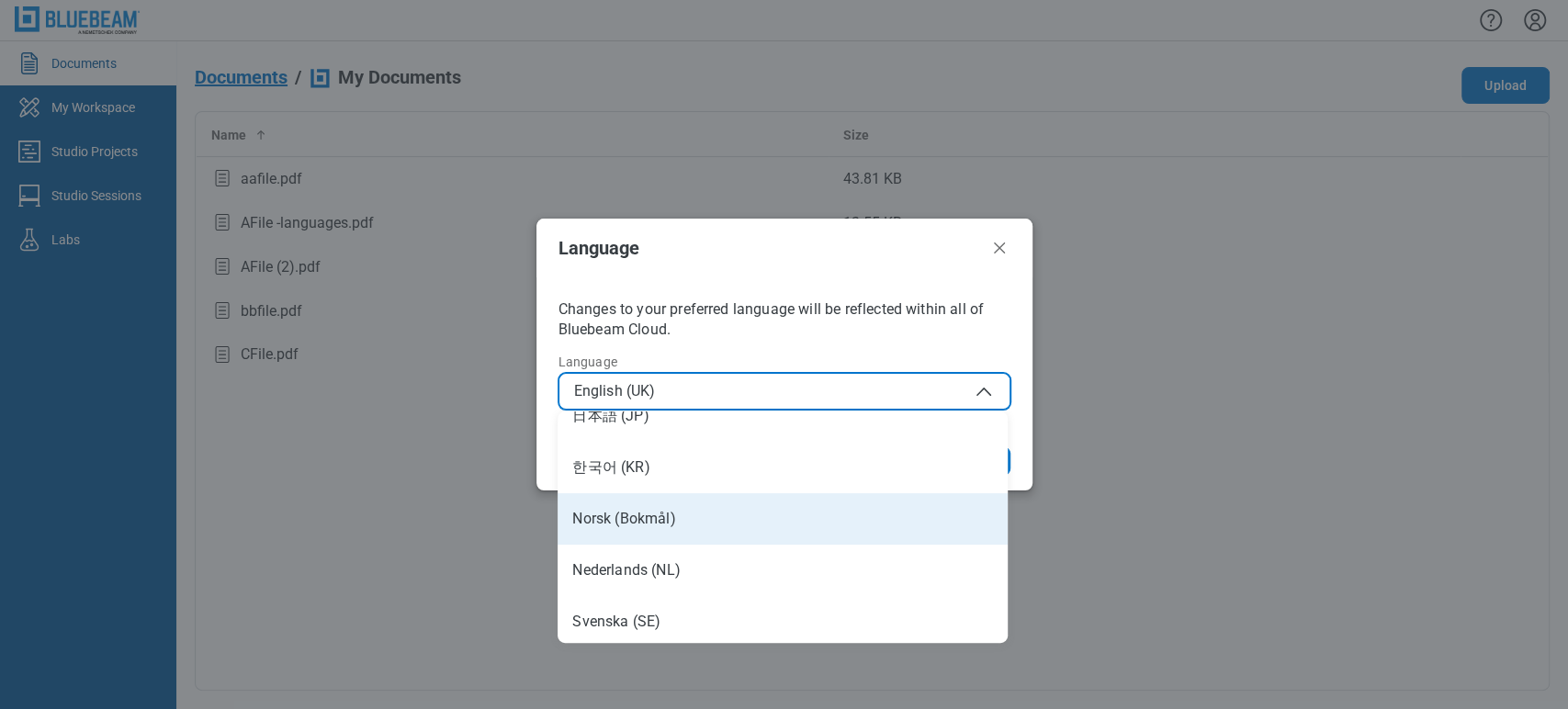 scroll, scrollTop: 488, scrollLeft: 0, axis: vertical 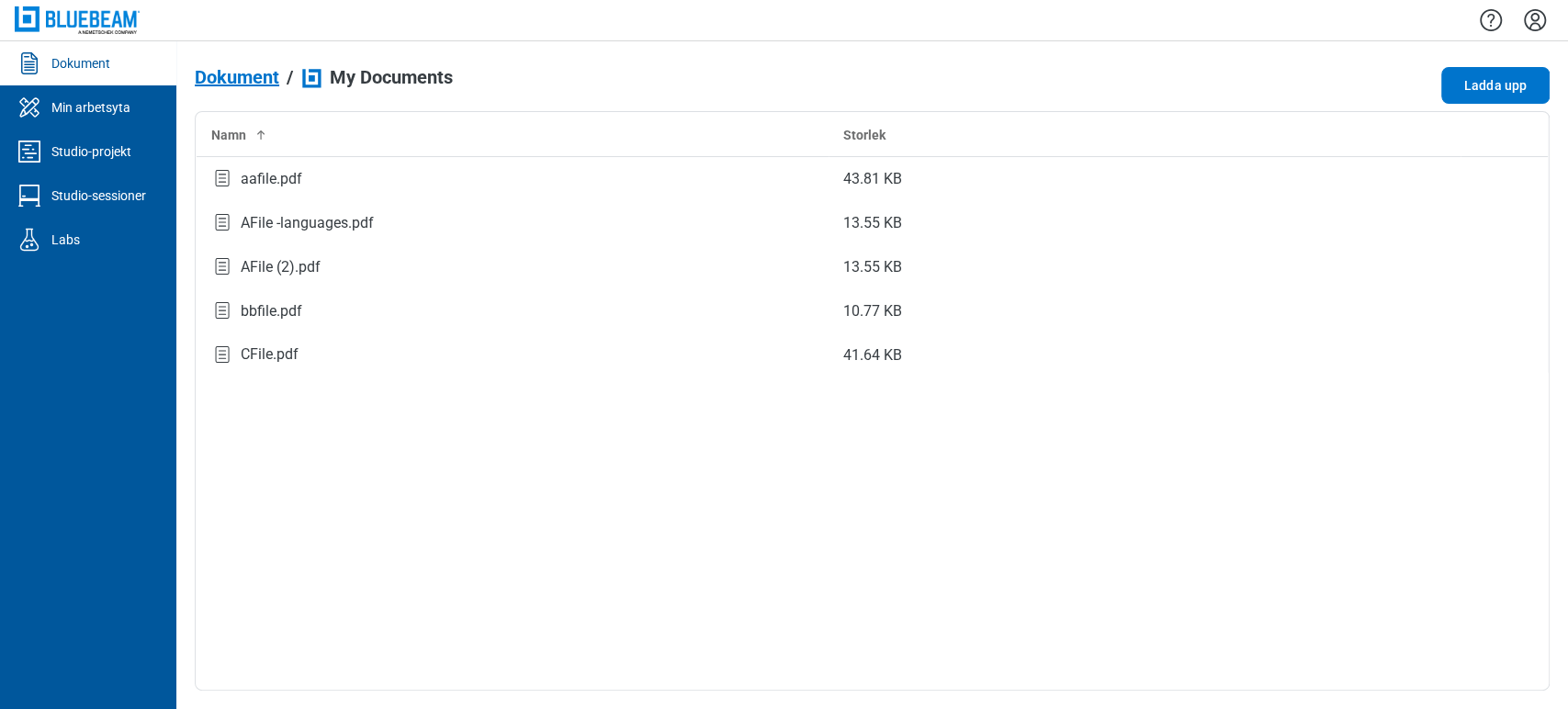 click on "Dokument" at bounding box center [237, 77] 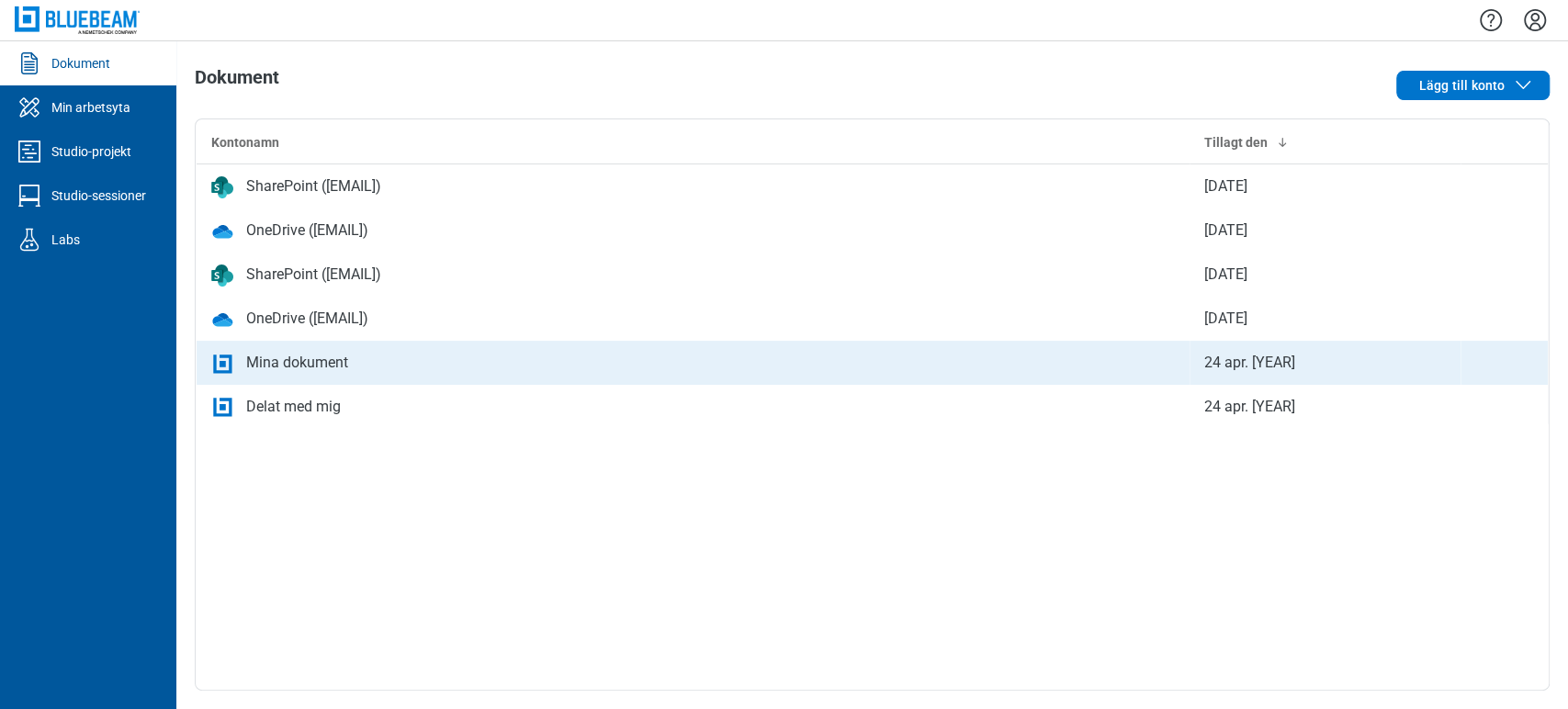 click on "Mina dokument" at bounding box center (297, 363) 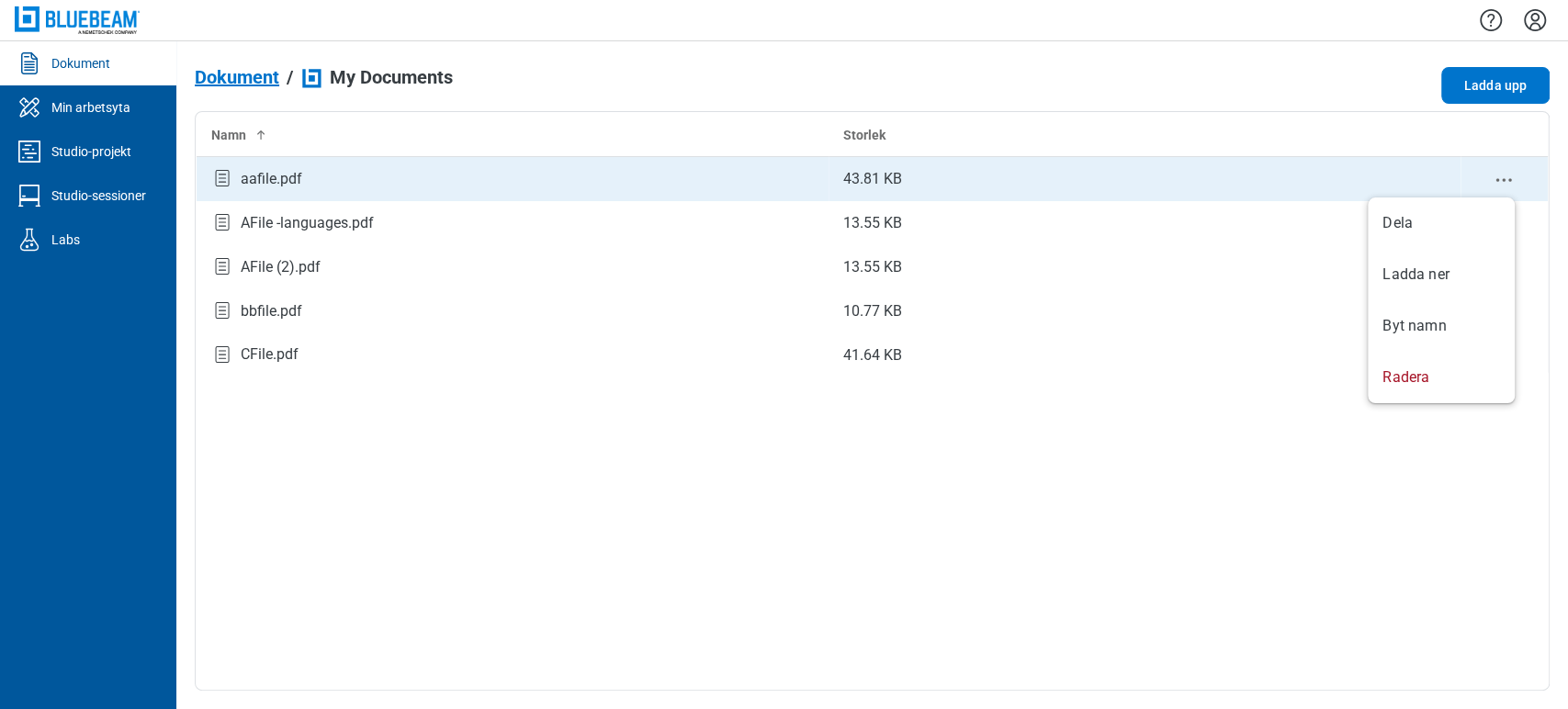click 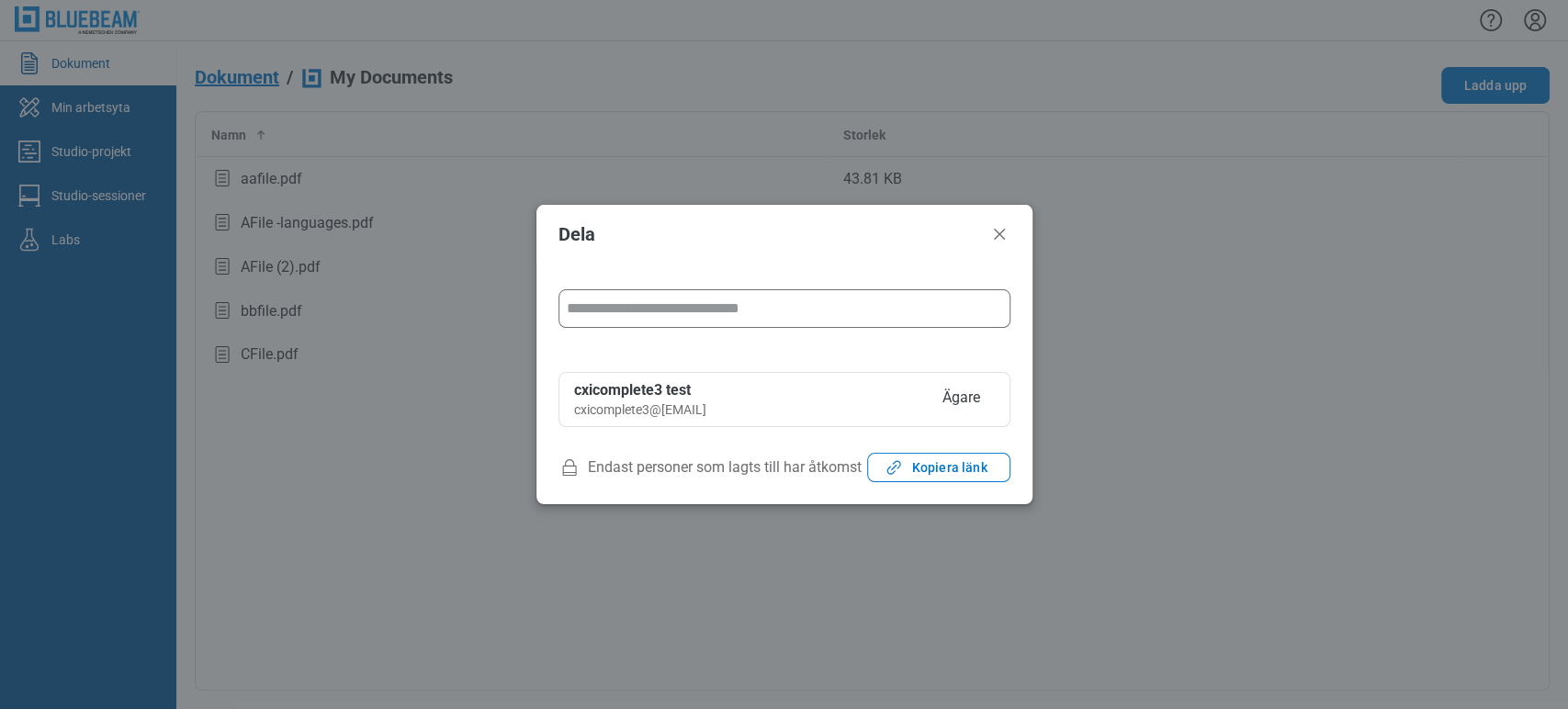 click at bounding box center [784, 309] 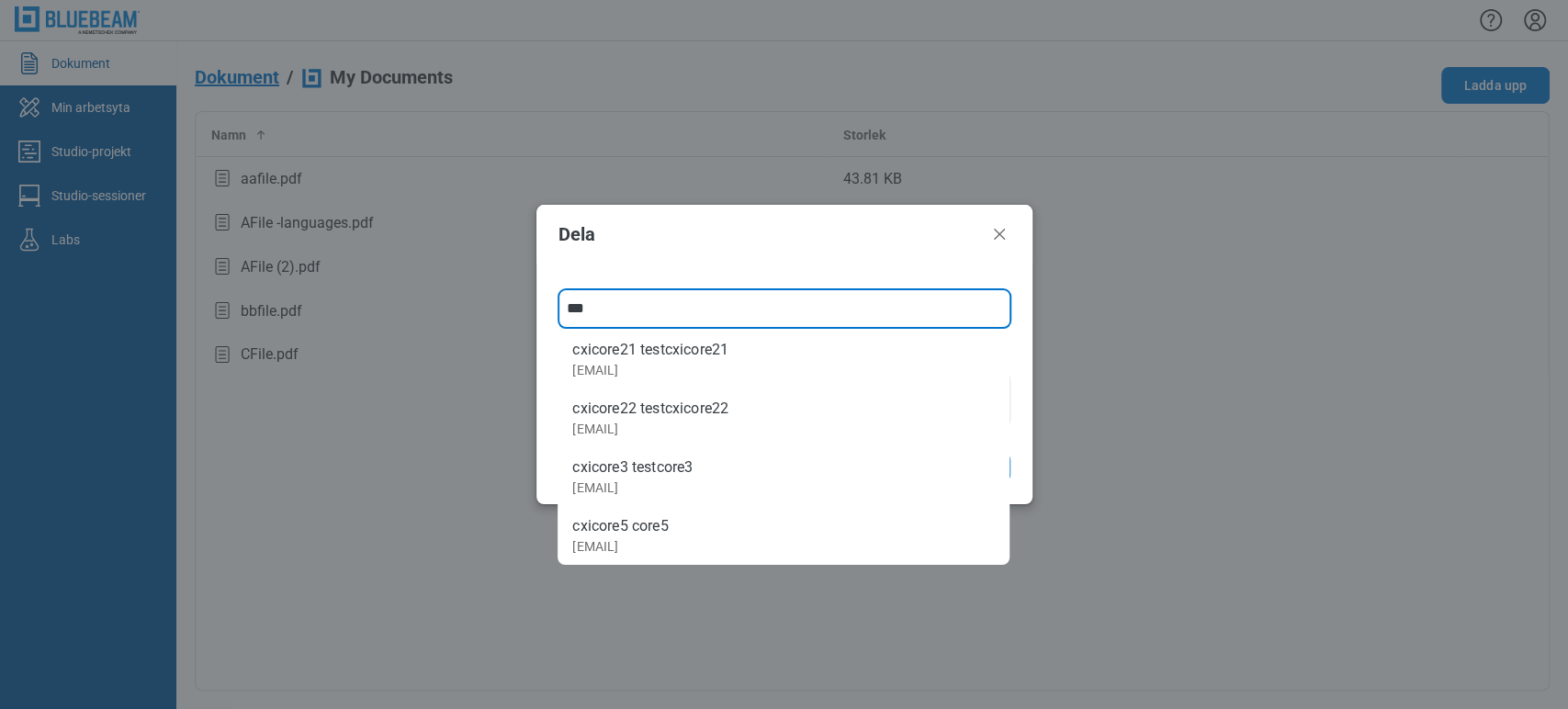 type on "****" 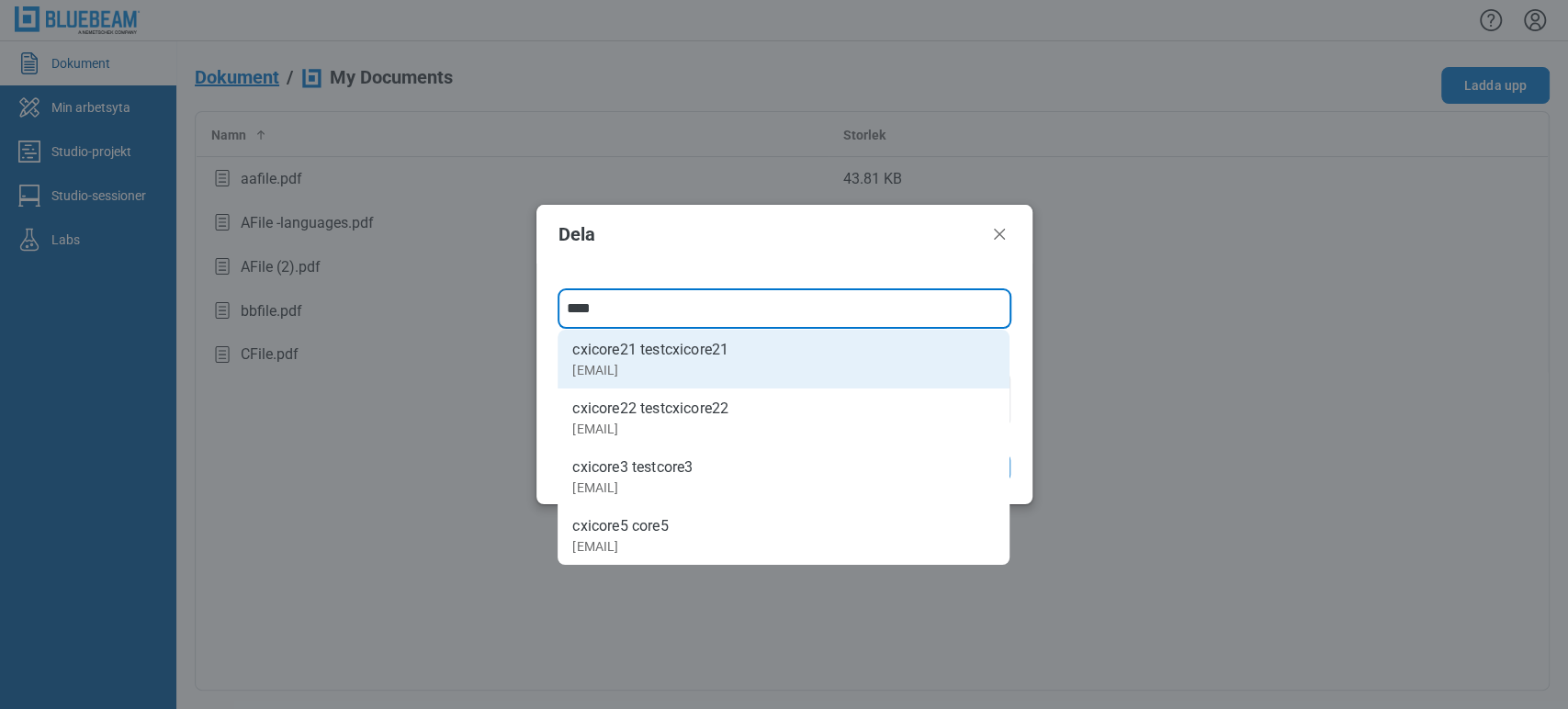 click on "[EMAIL]" at bounding box center (650, 370) 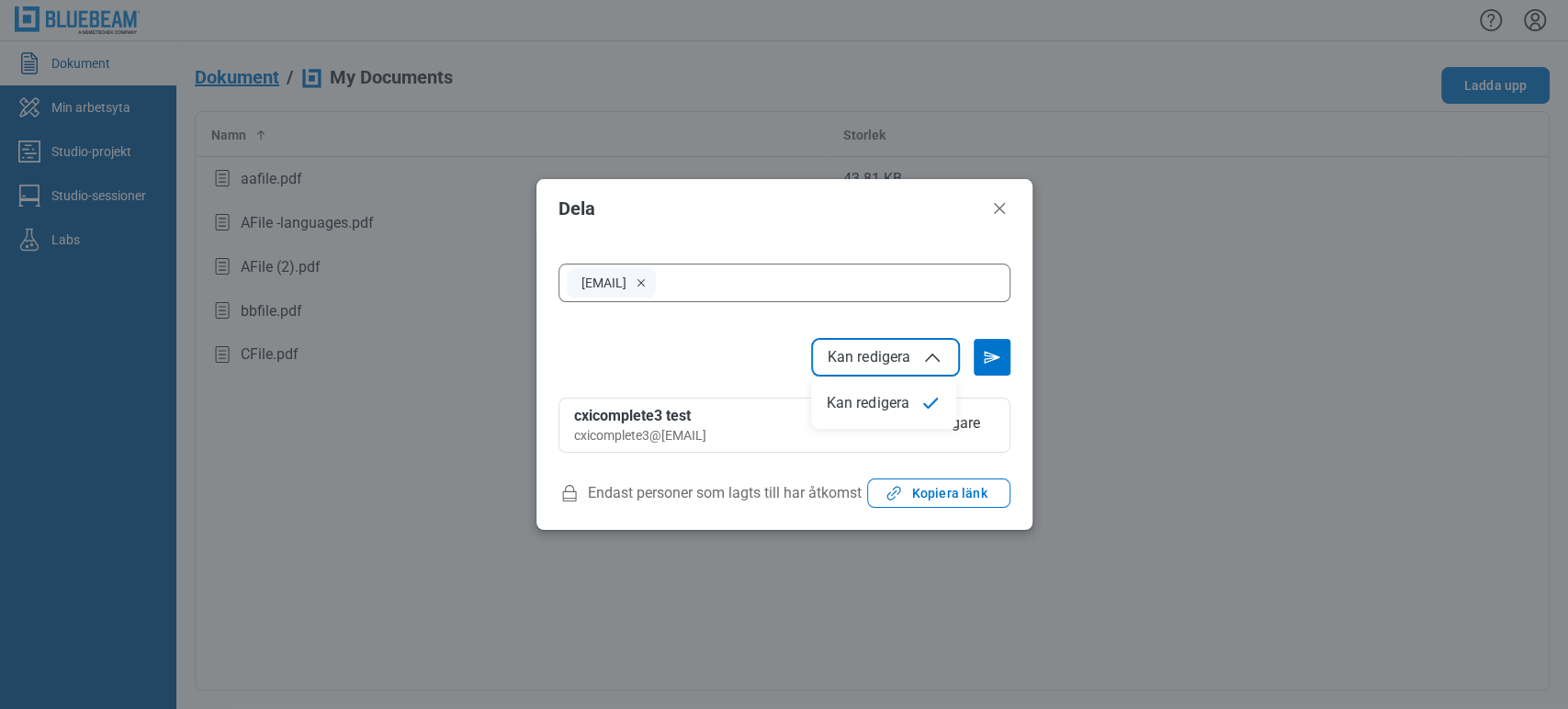 click on "Kan redigera" at bounding box center [886, 357] 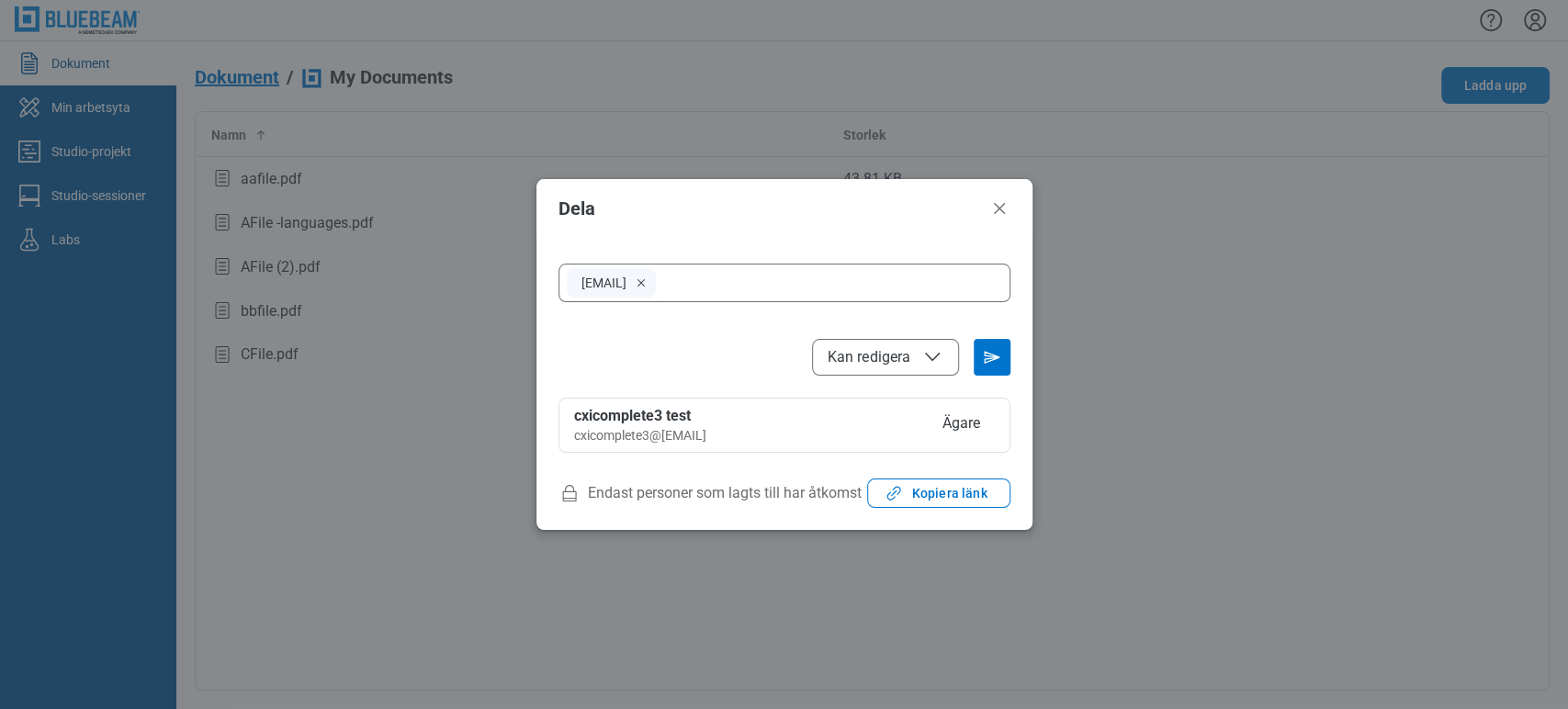 click on "Kan redigera" at bounding box center (886, 357) 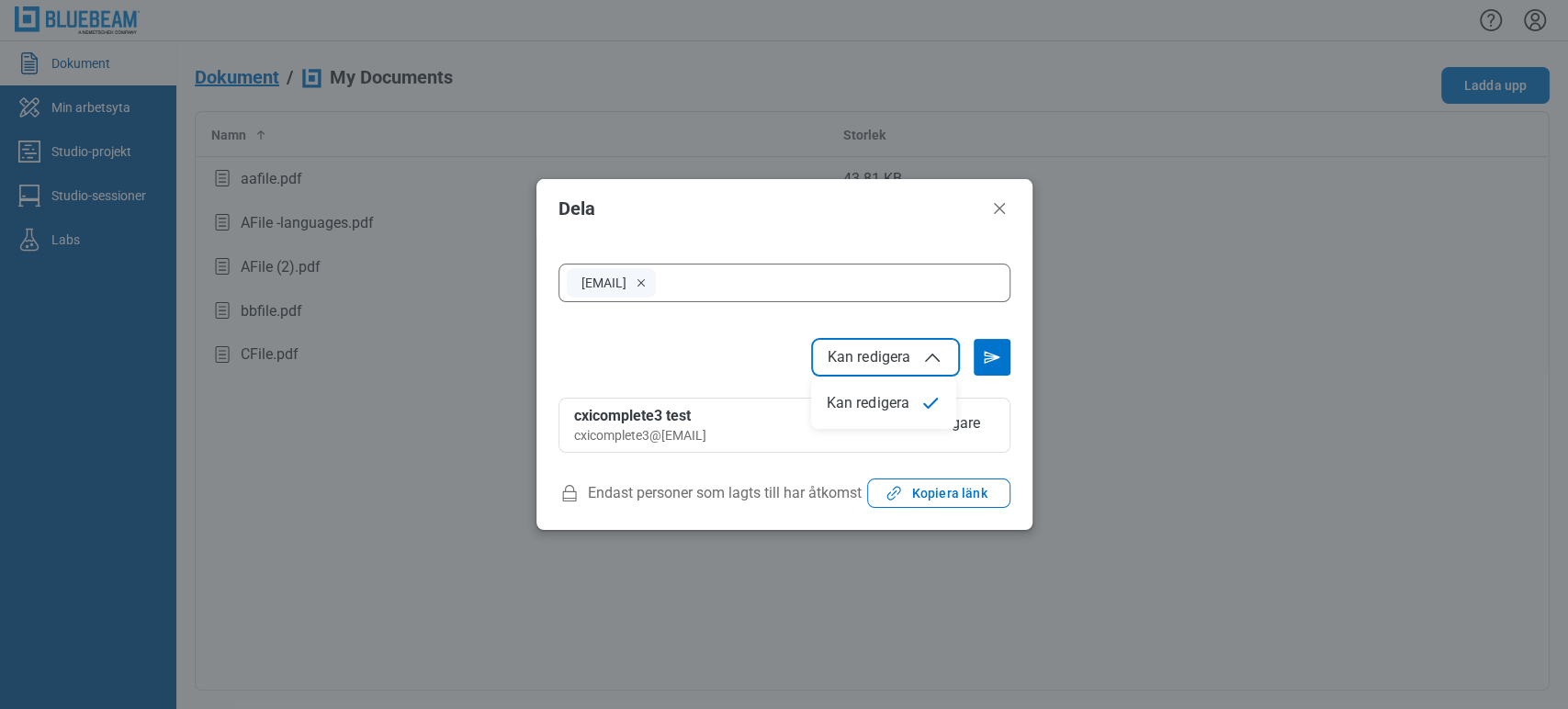 click on "Kan redigera" at bounding box center (886, 357) 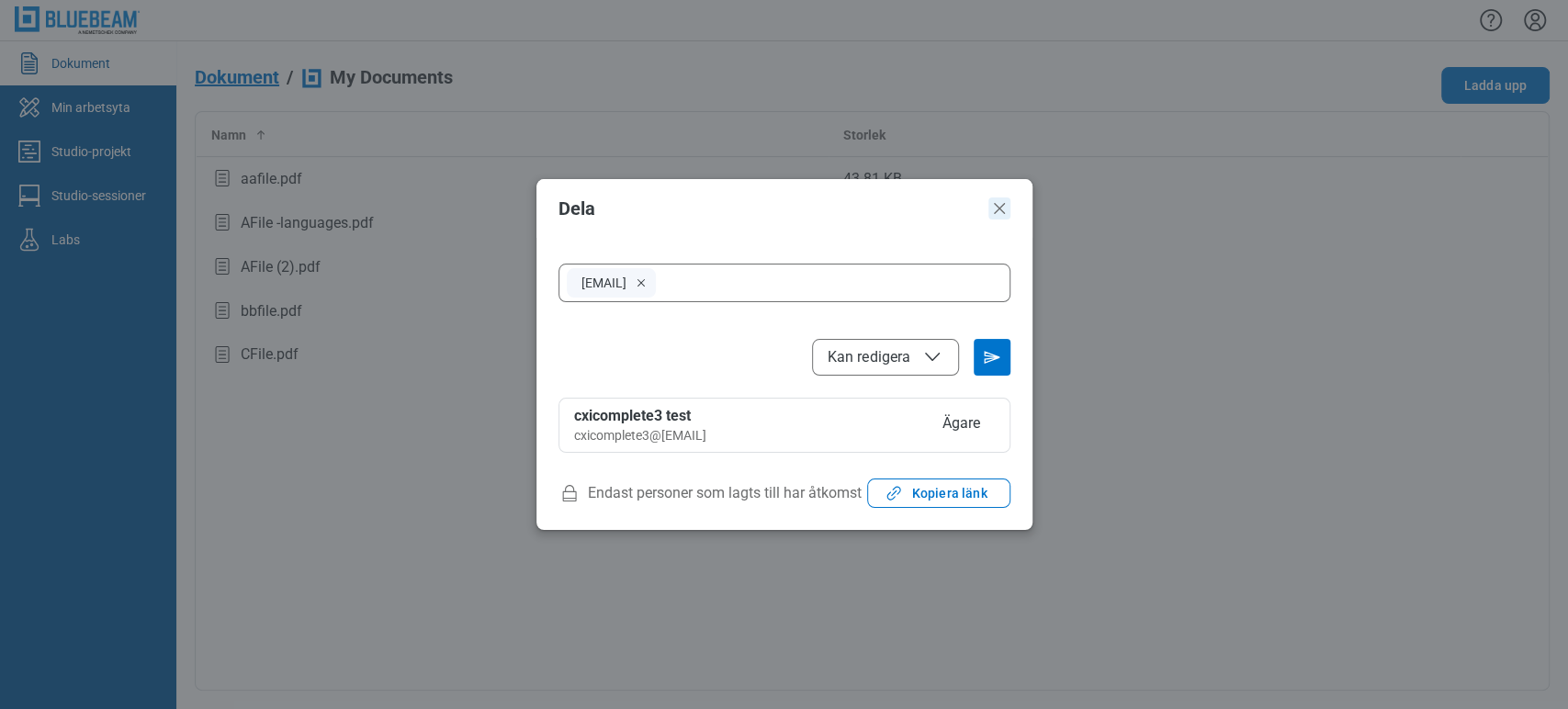 click 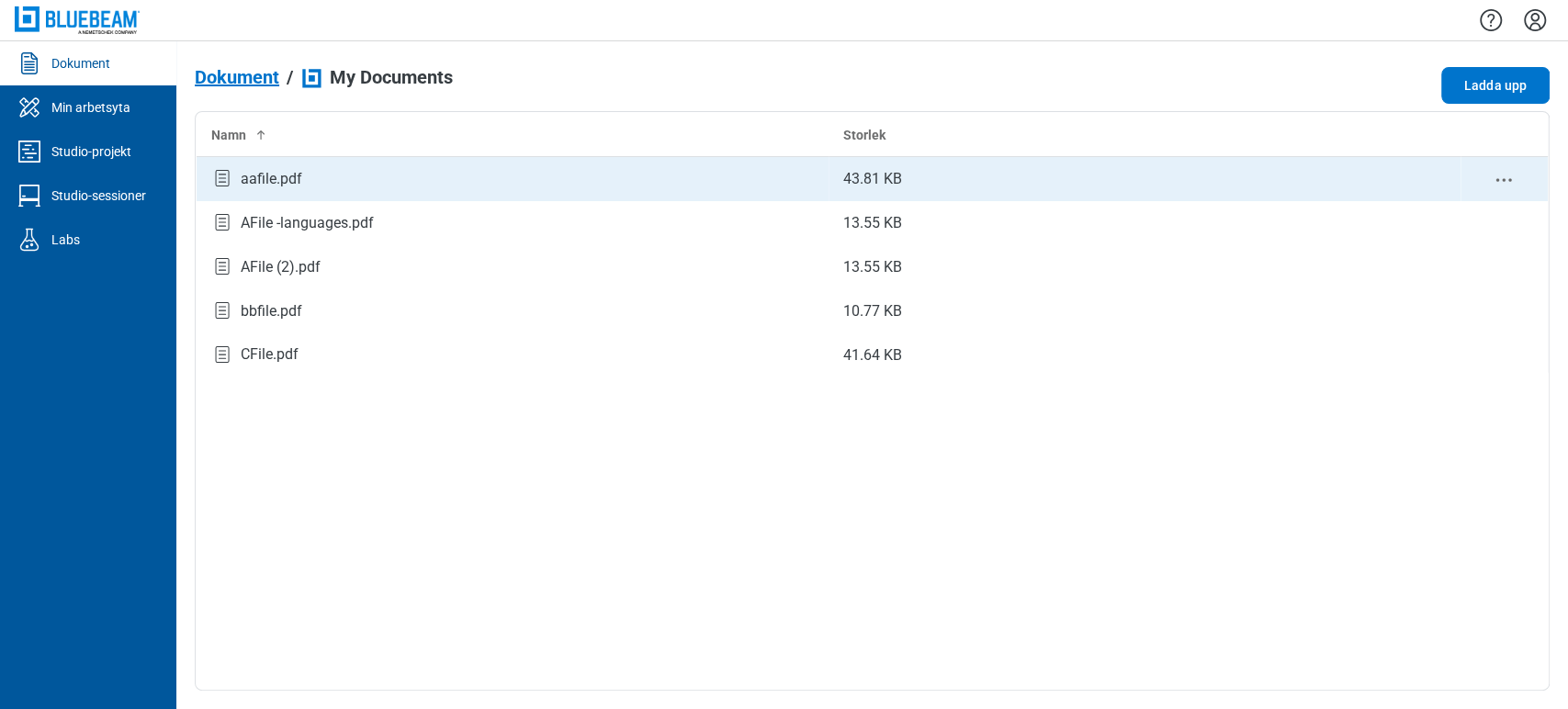click 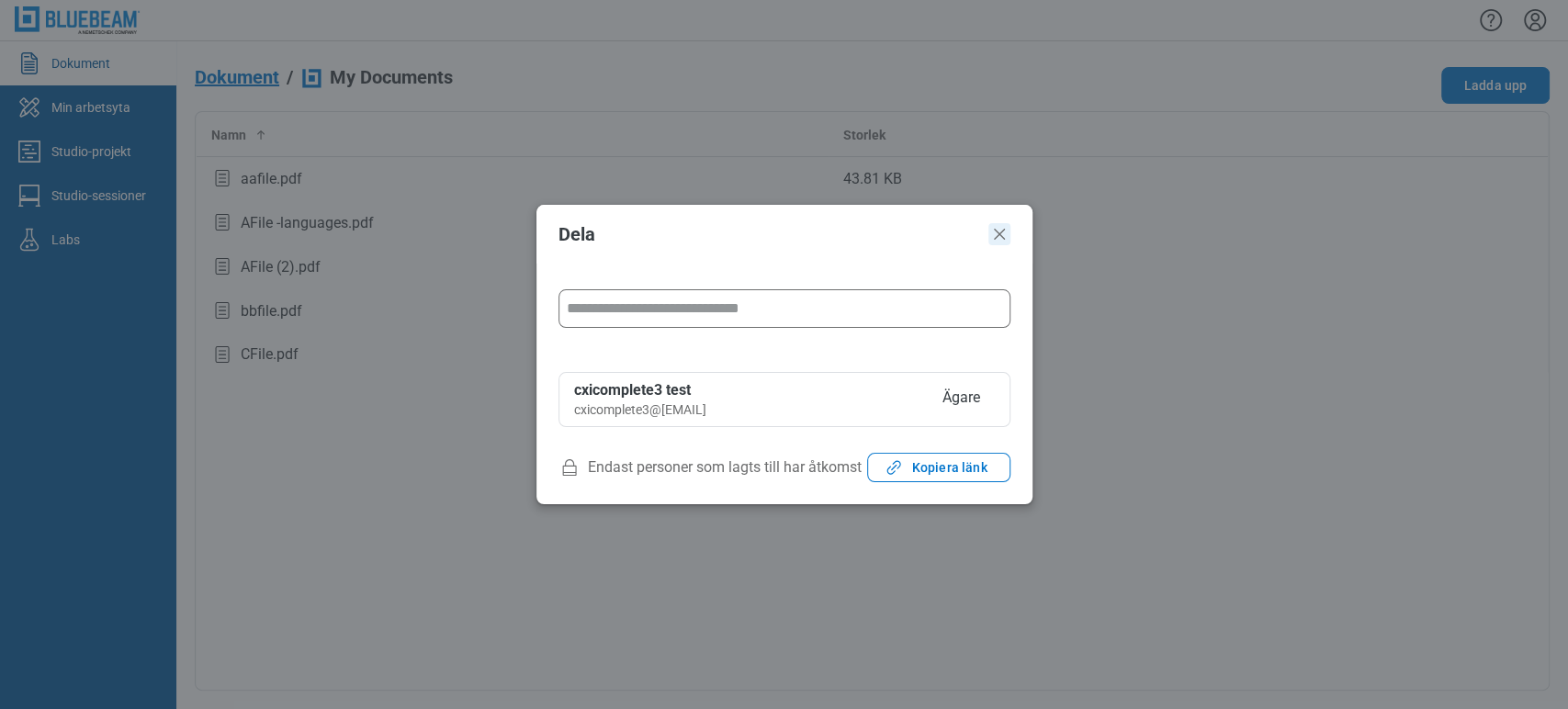 drag, startPoint x: 979, startPoint y: 232, endPoint x: 995, endPoint y: 232, distance: 16 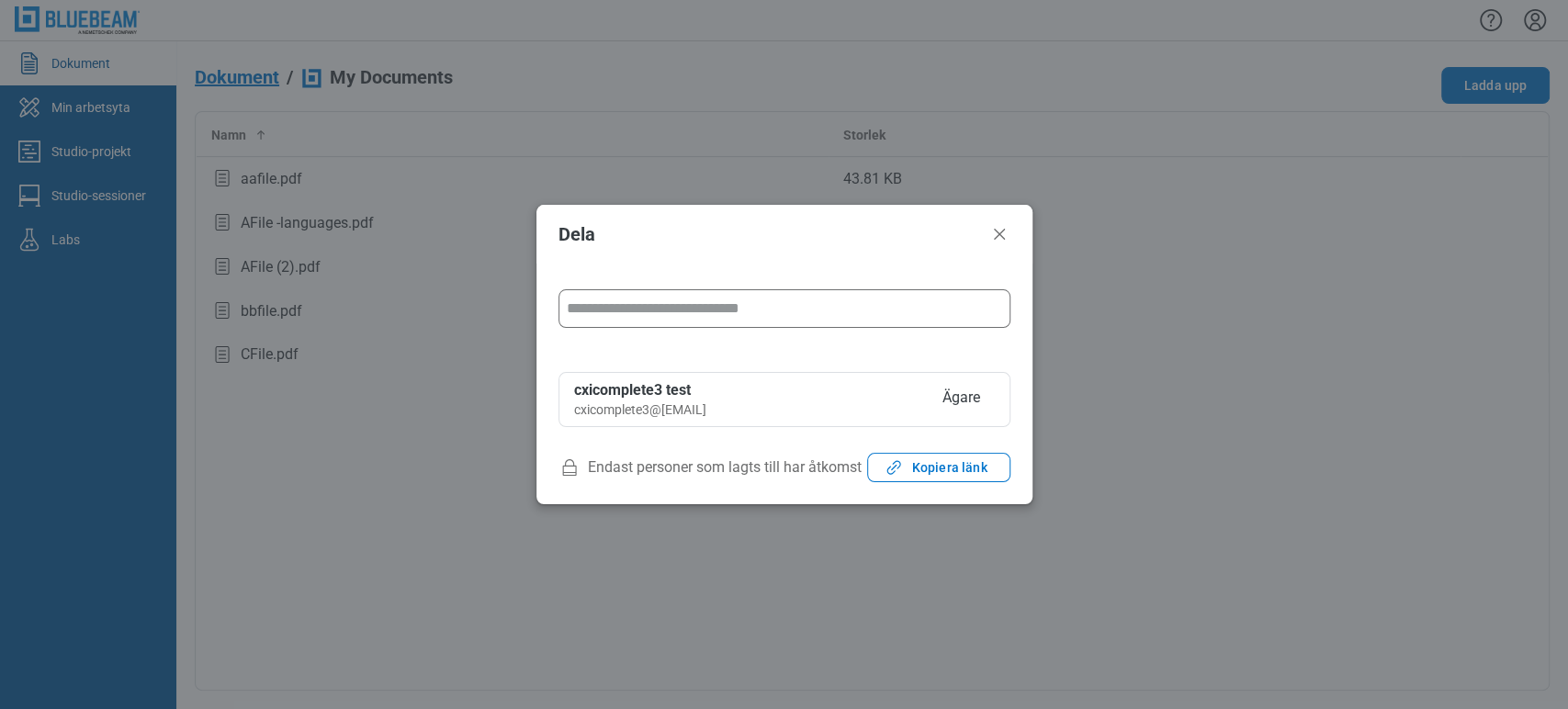 click at bounding box center (784, 309) 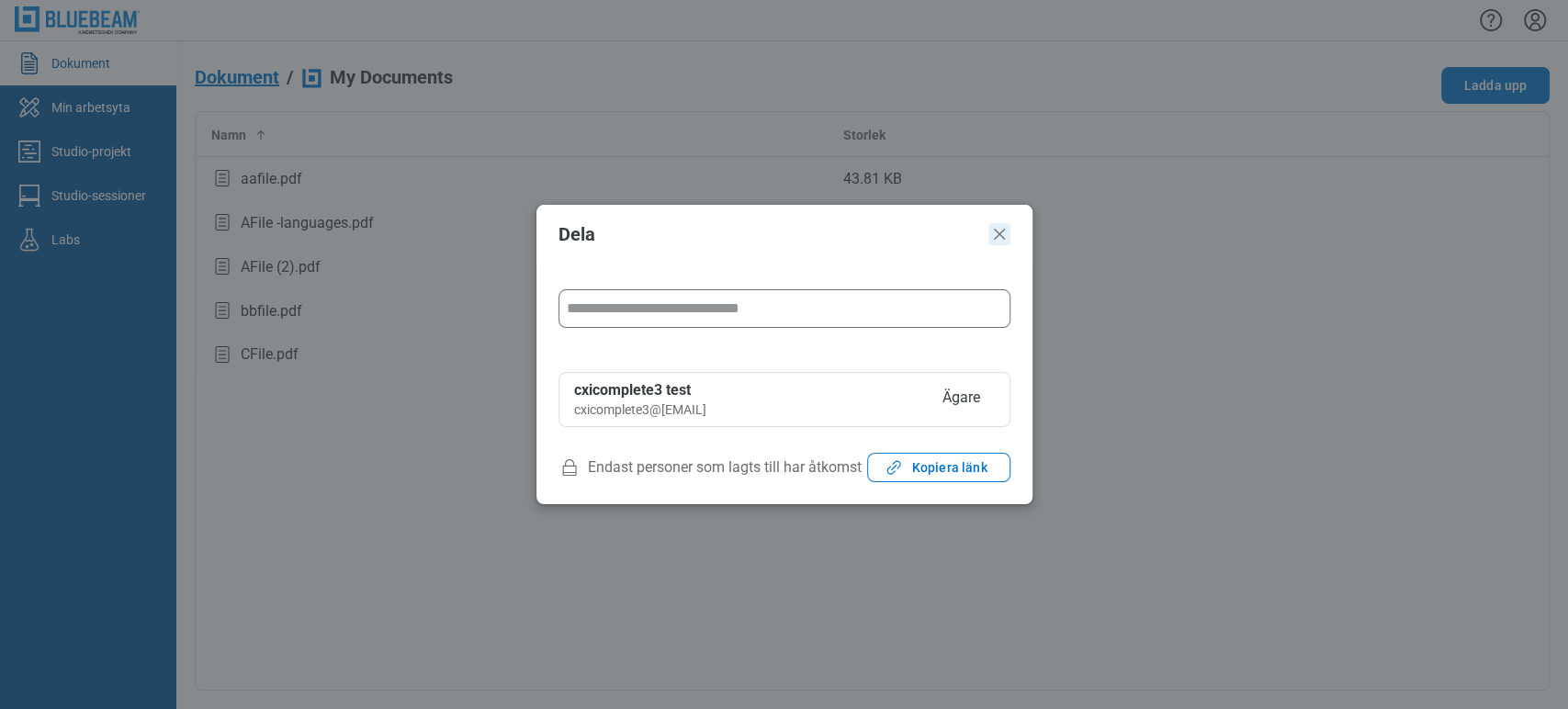 click 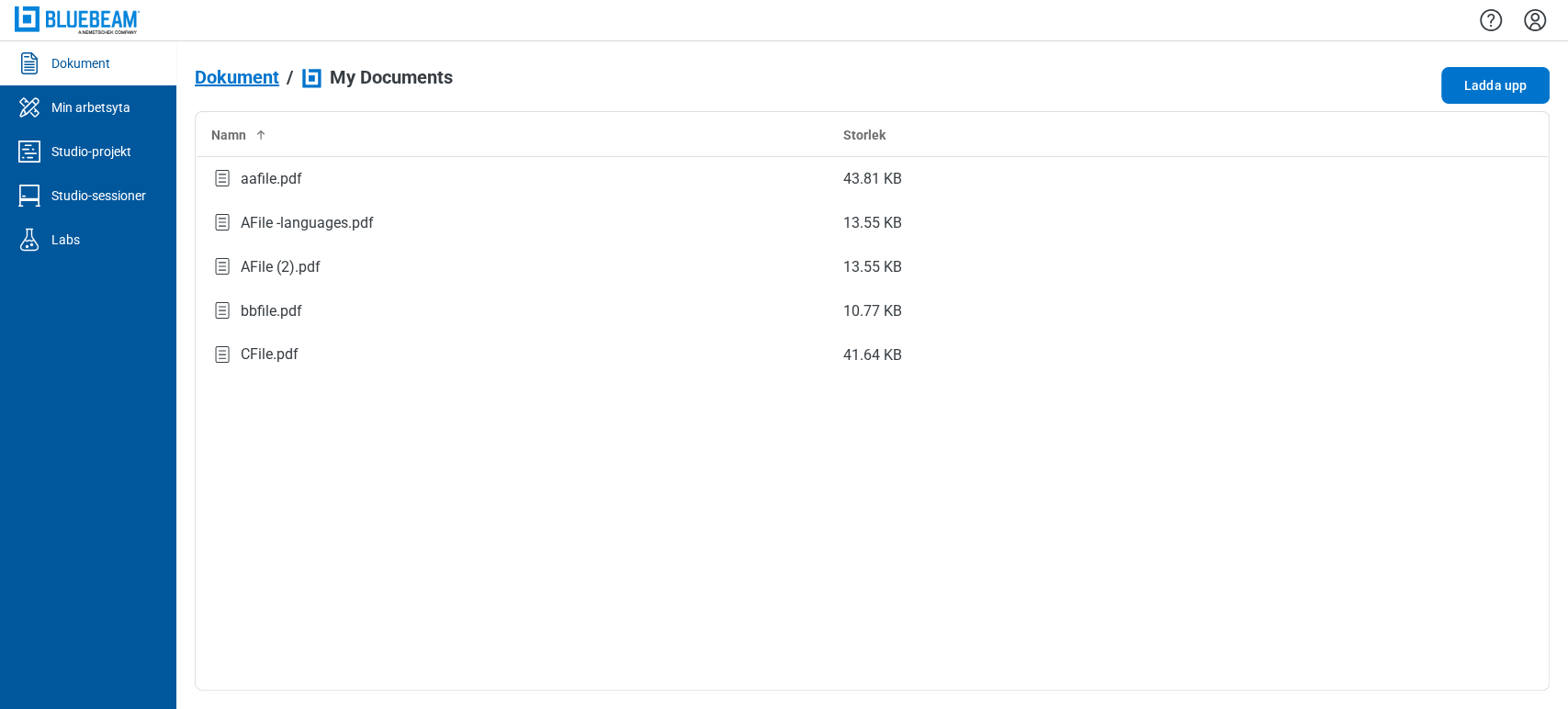 click on "Dokument" at bounding box center (237, 77) 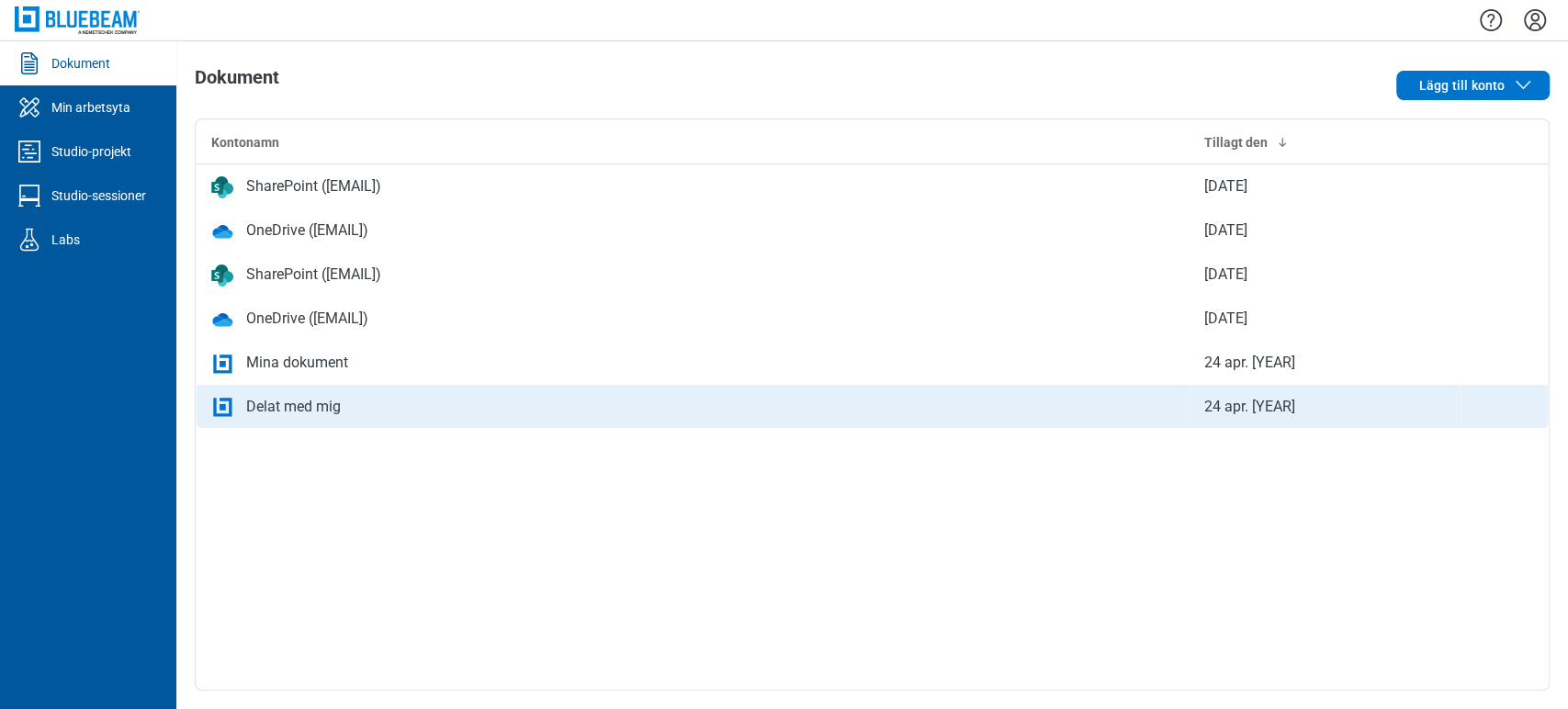 click on "Delat med mig" at bounding box center [694, 407] 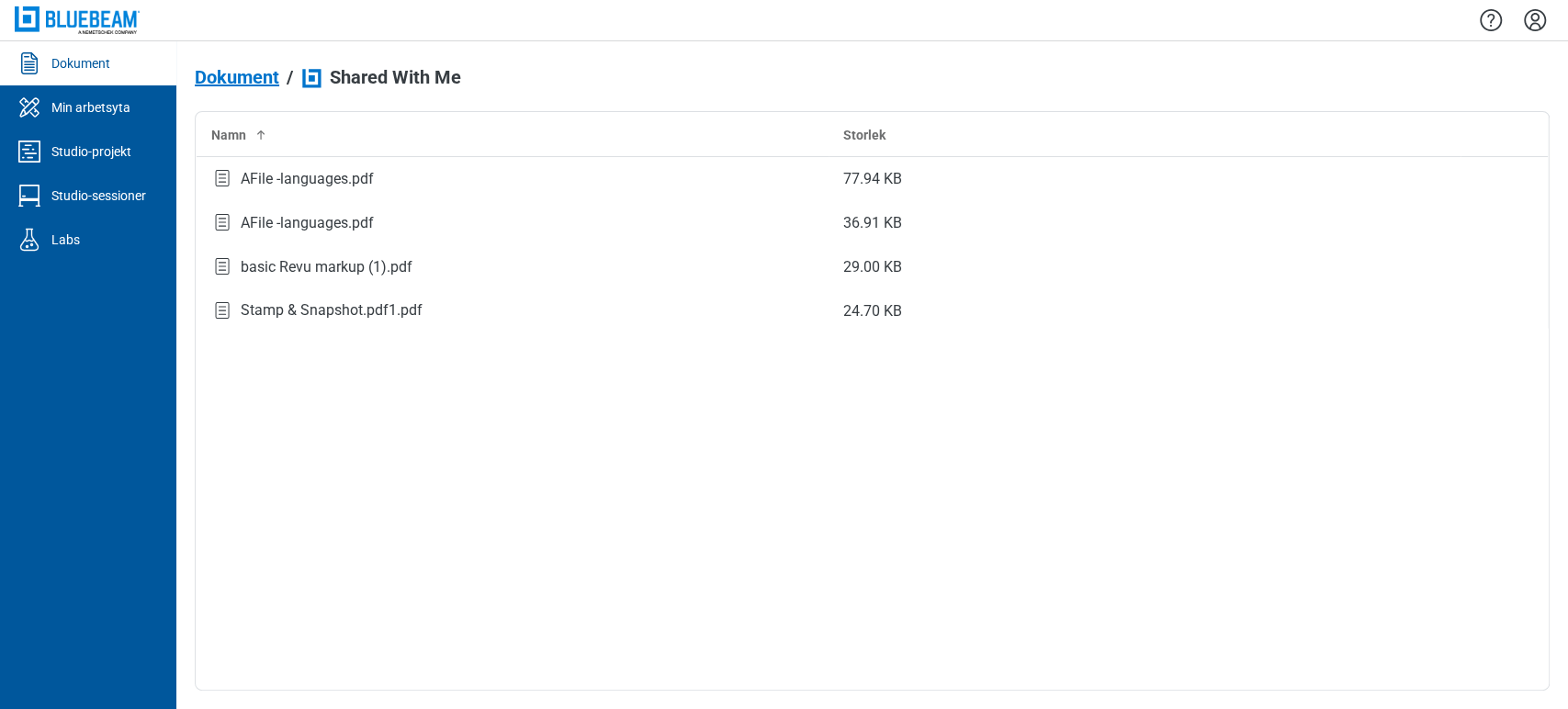 click on "Dokument" at bounding box center [237, 77] 